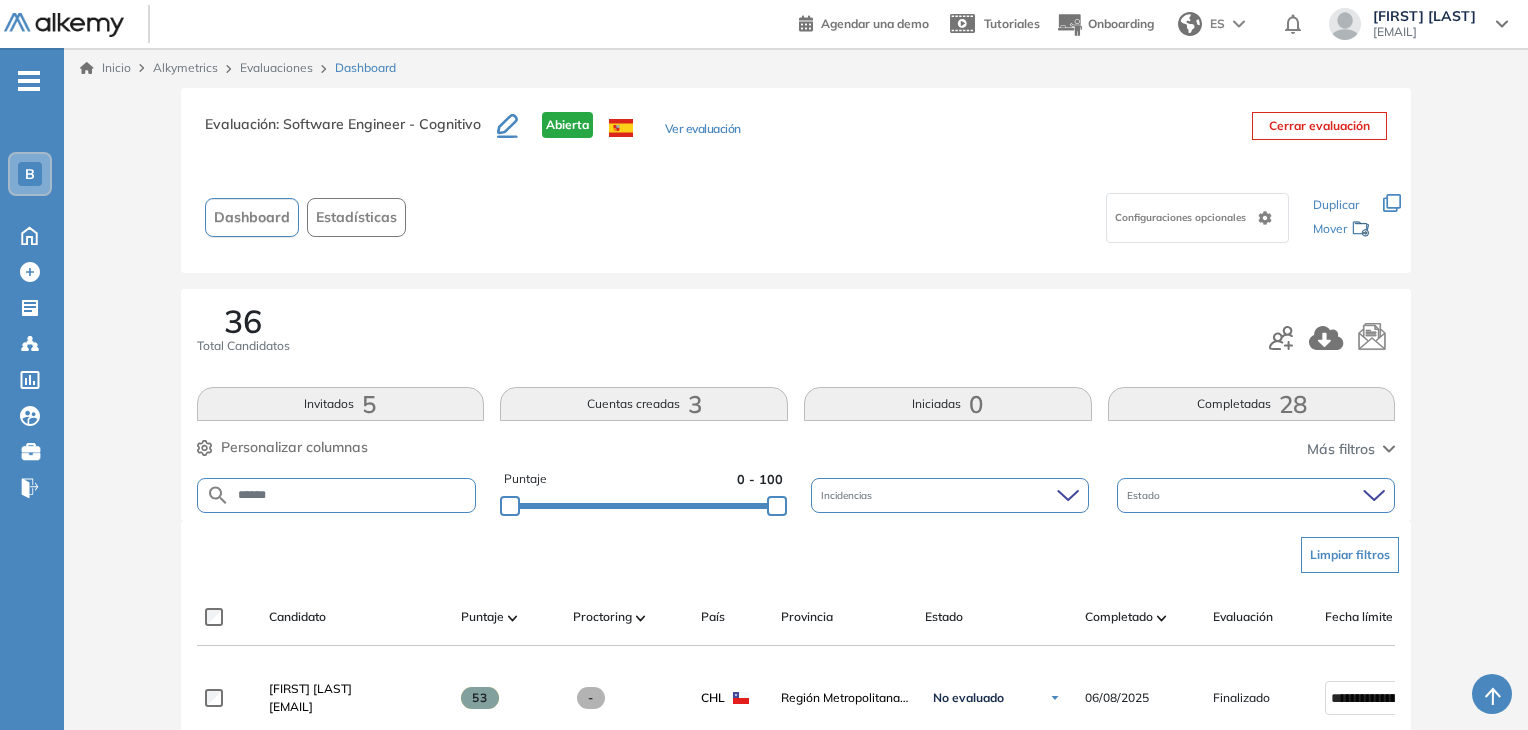 scroll, scrollTop: 200, scrollLeft: 0, axis: vertical 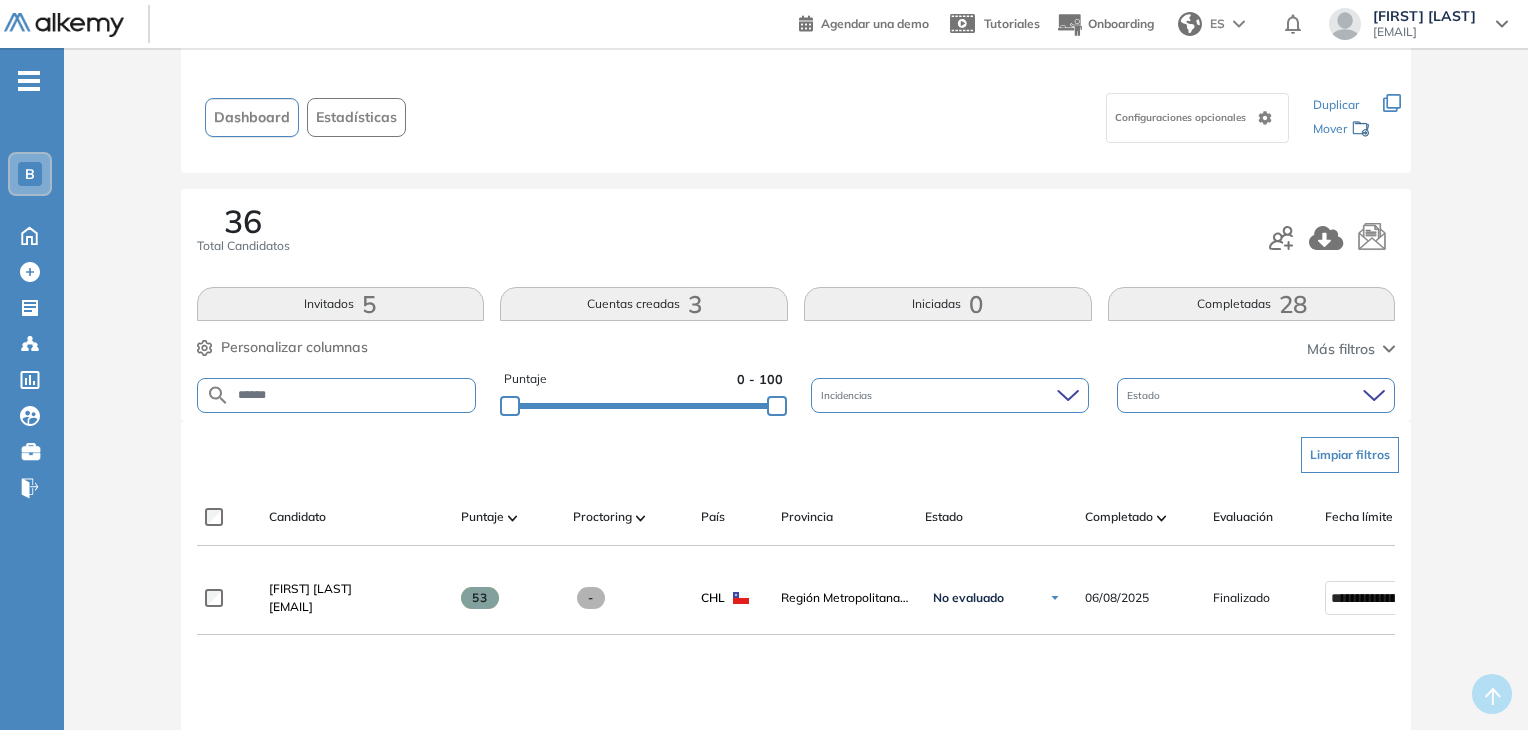 click on "-" at bounding box center [29, 81] 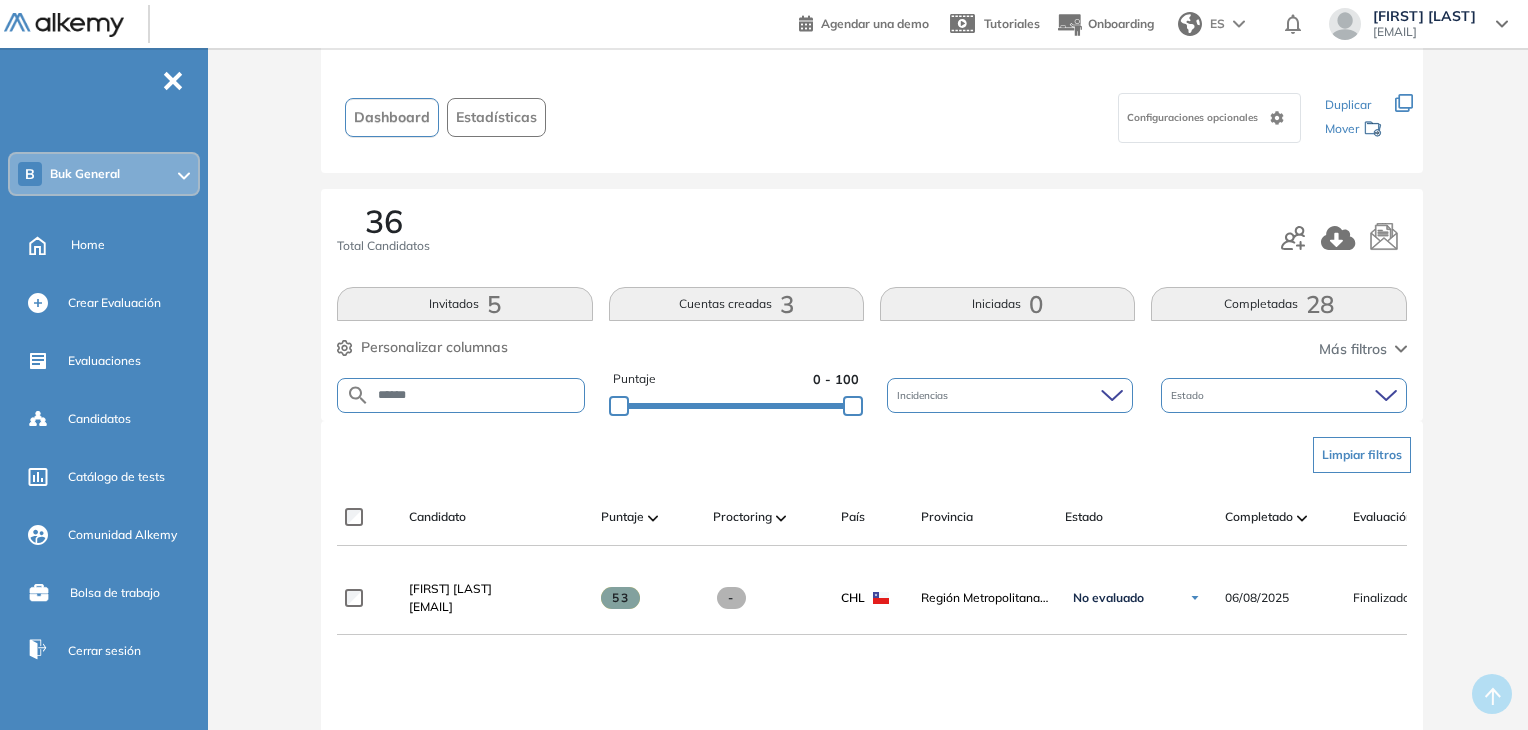 click on "-" at bounding box center (173, 79) 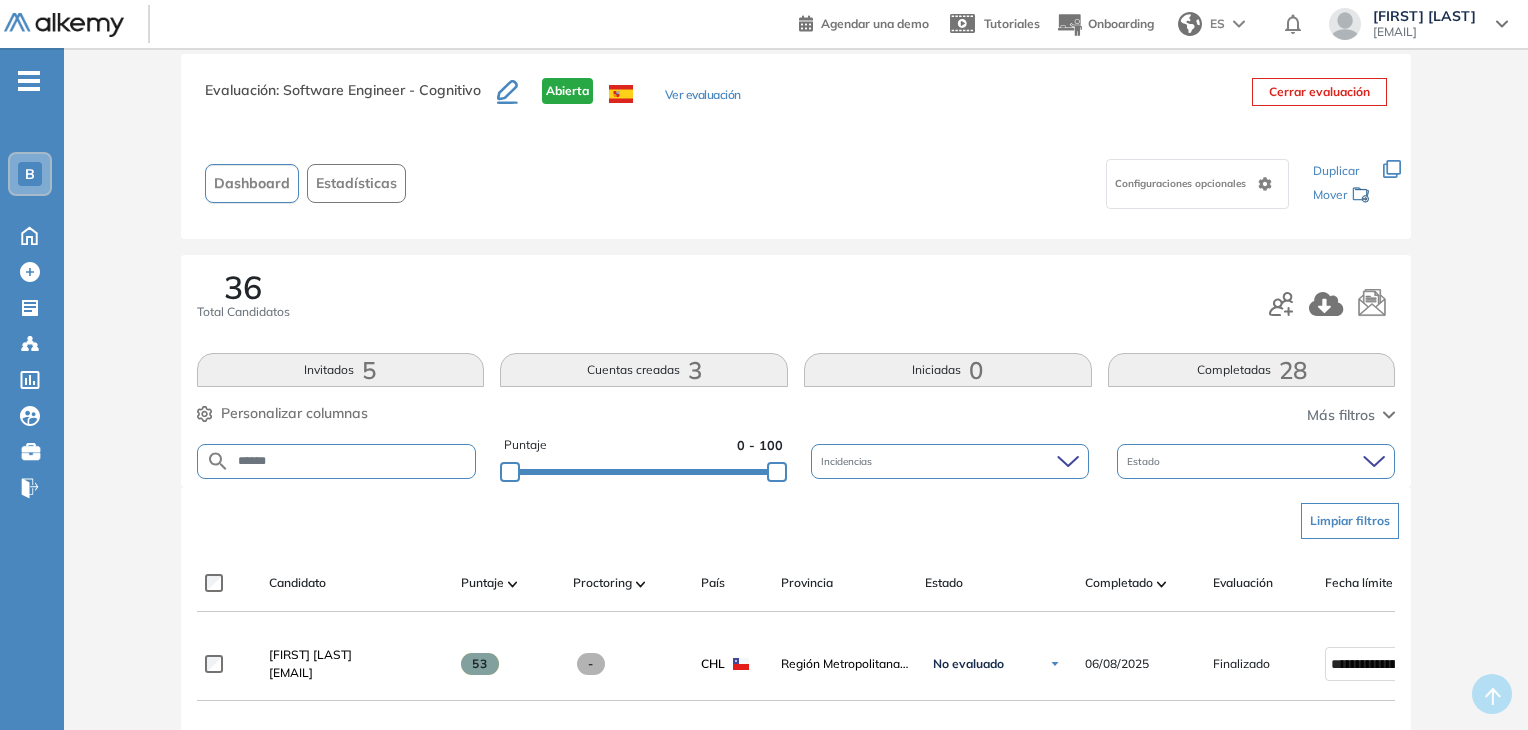 scroll, scrollTop: 0, scrollLeft: 0, axis: both 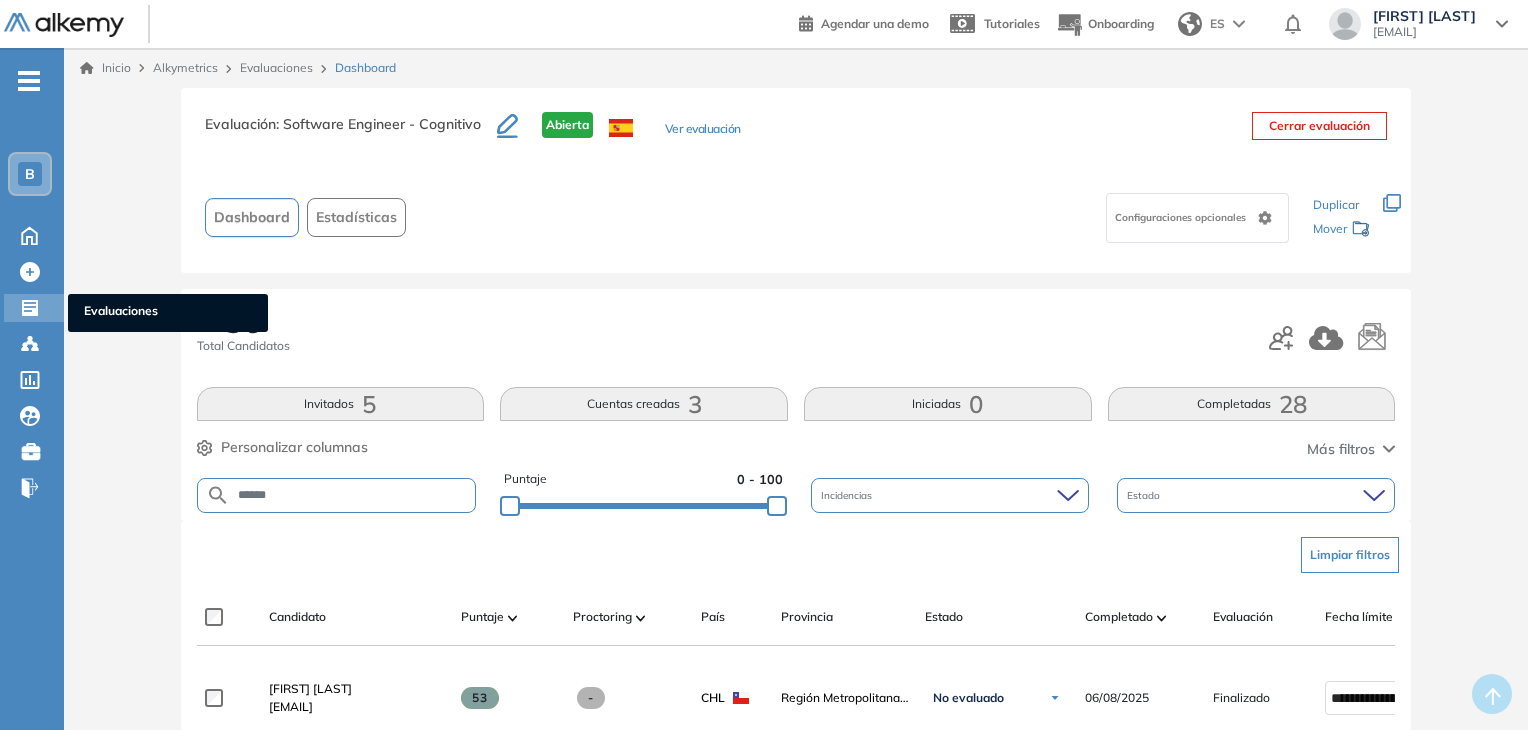 click 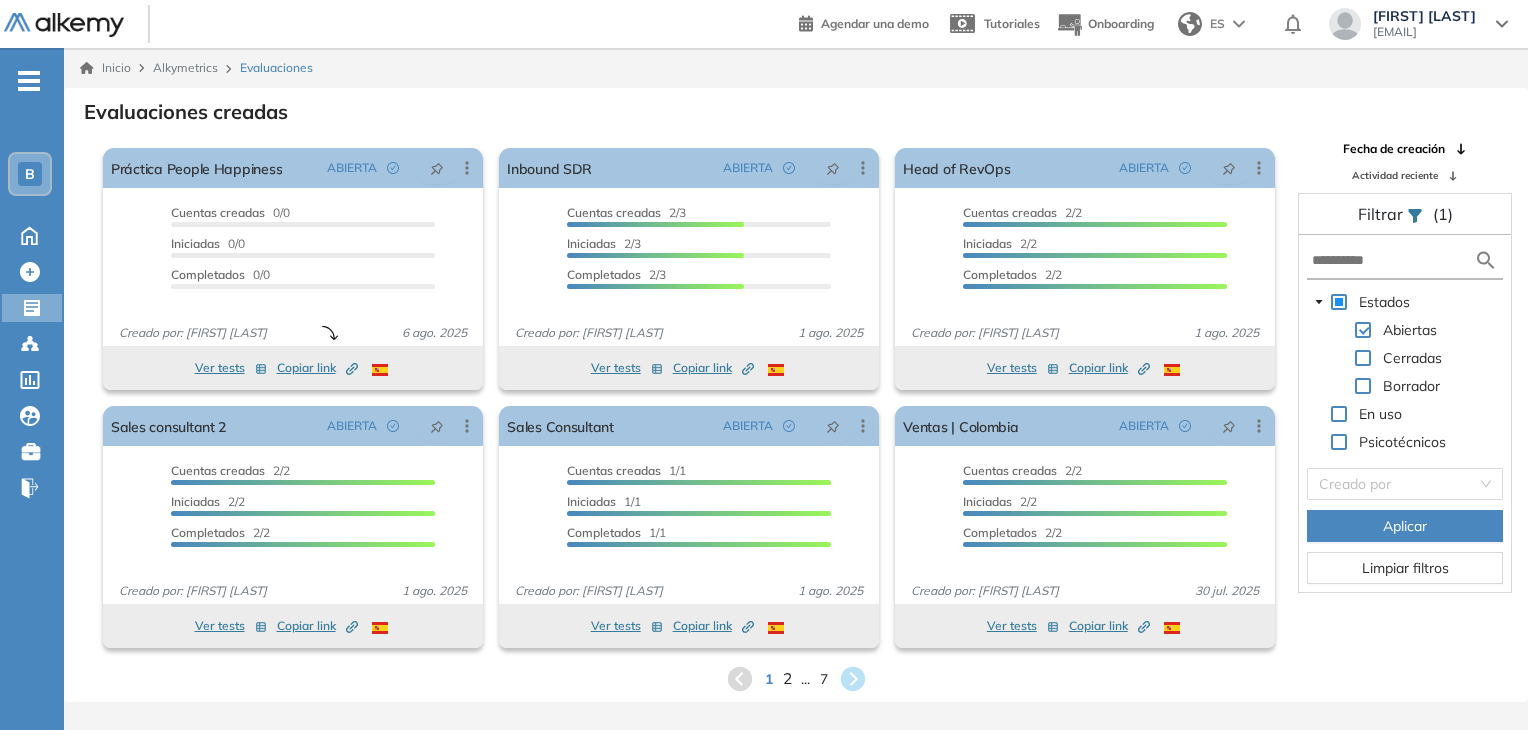 click on "2" at bounding box center (786, 678) 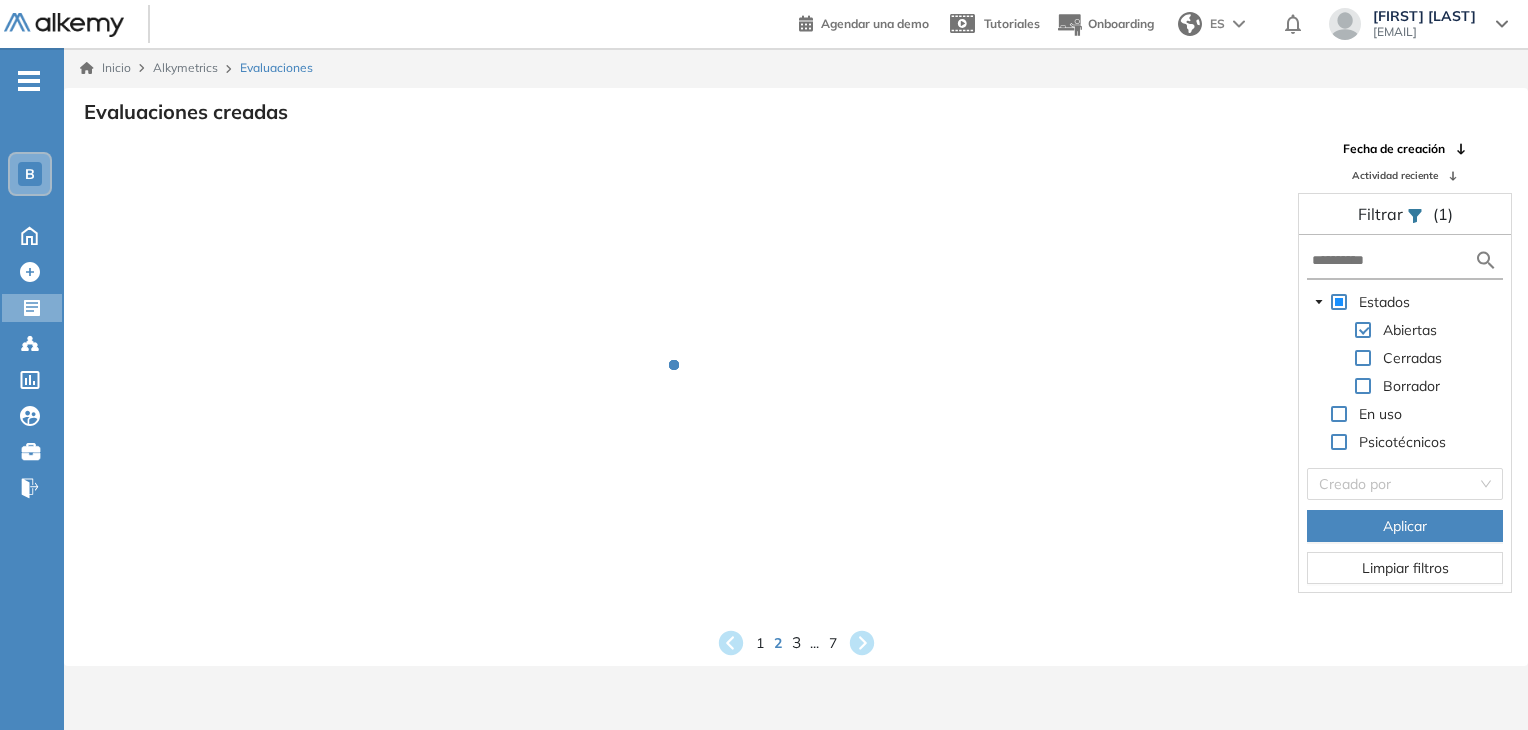 click on "3" at bounding box center (795, 642) 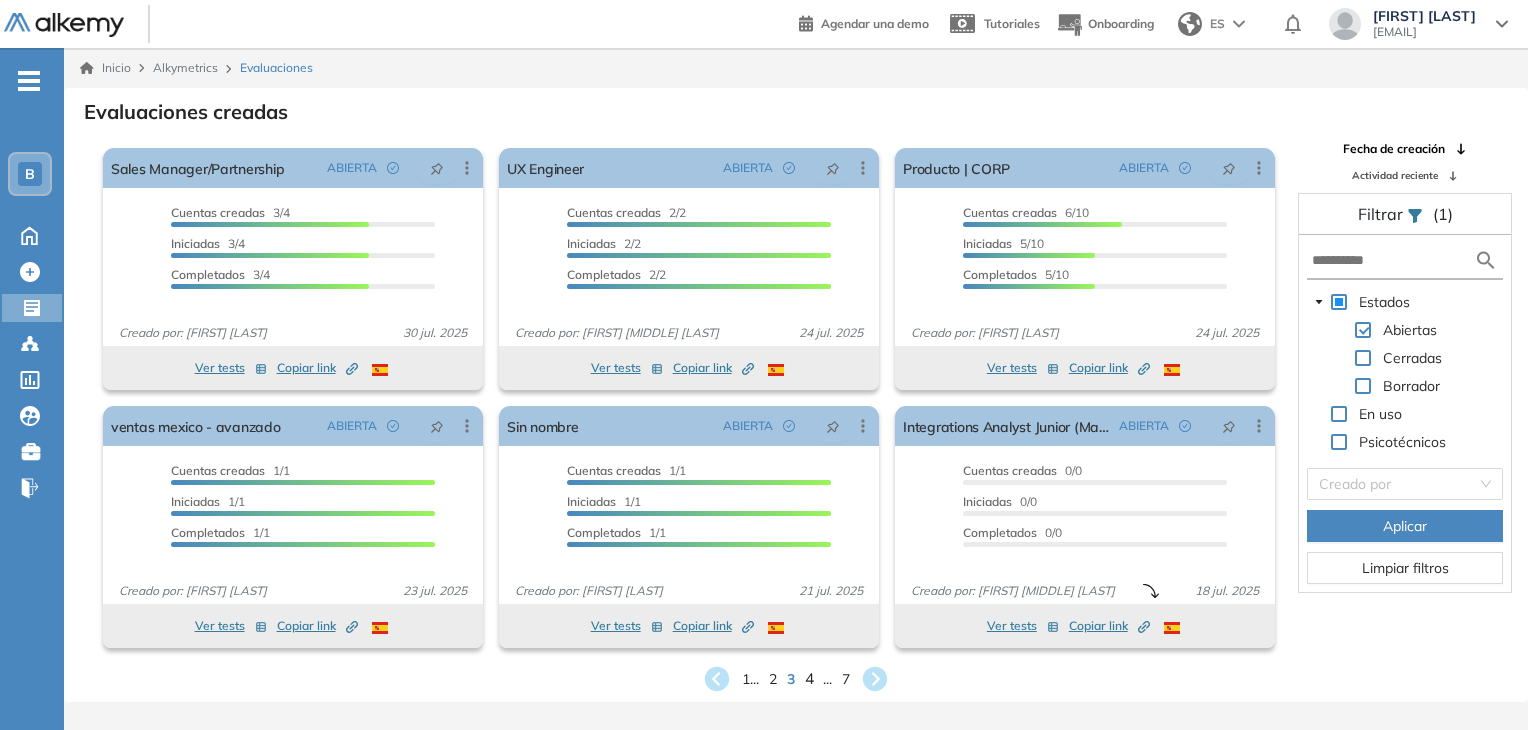 click on "4" at bounding box center [809, 678] 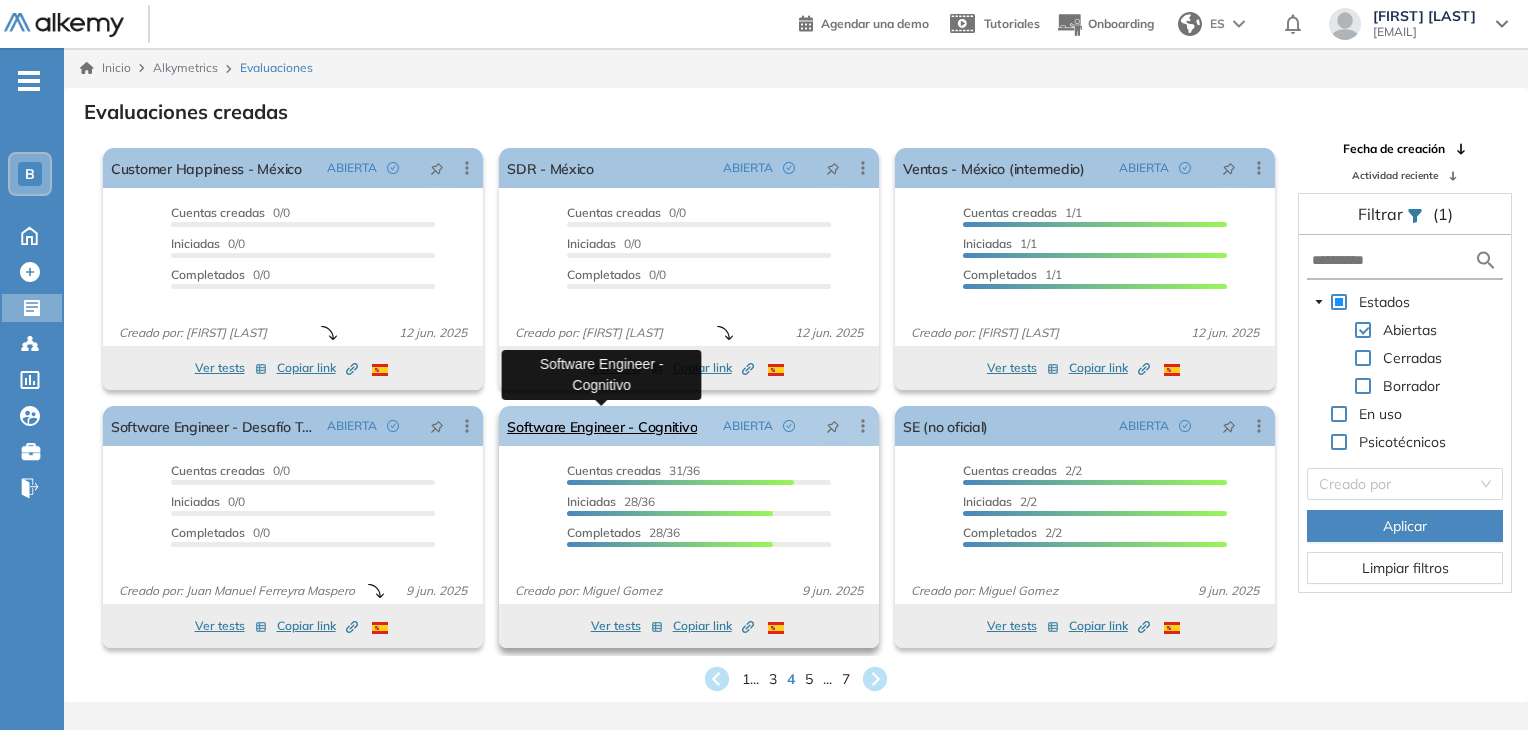 click on "Software Engineer - Cognitivo" at bounding box center (602, 426) 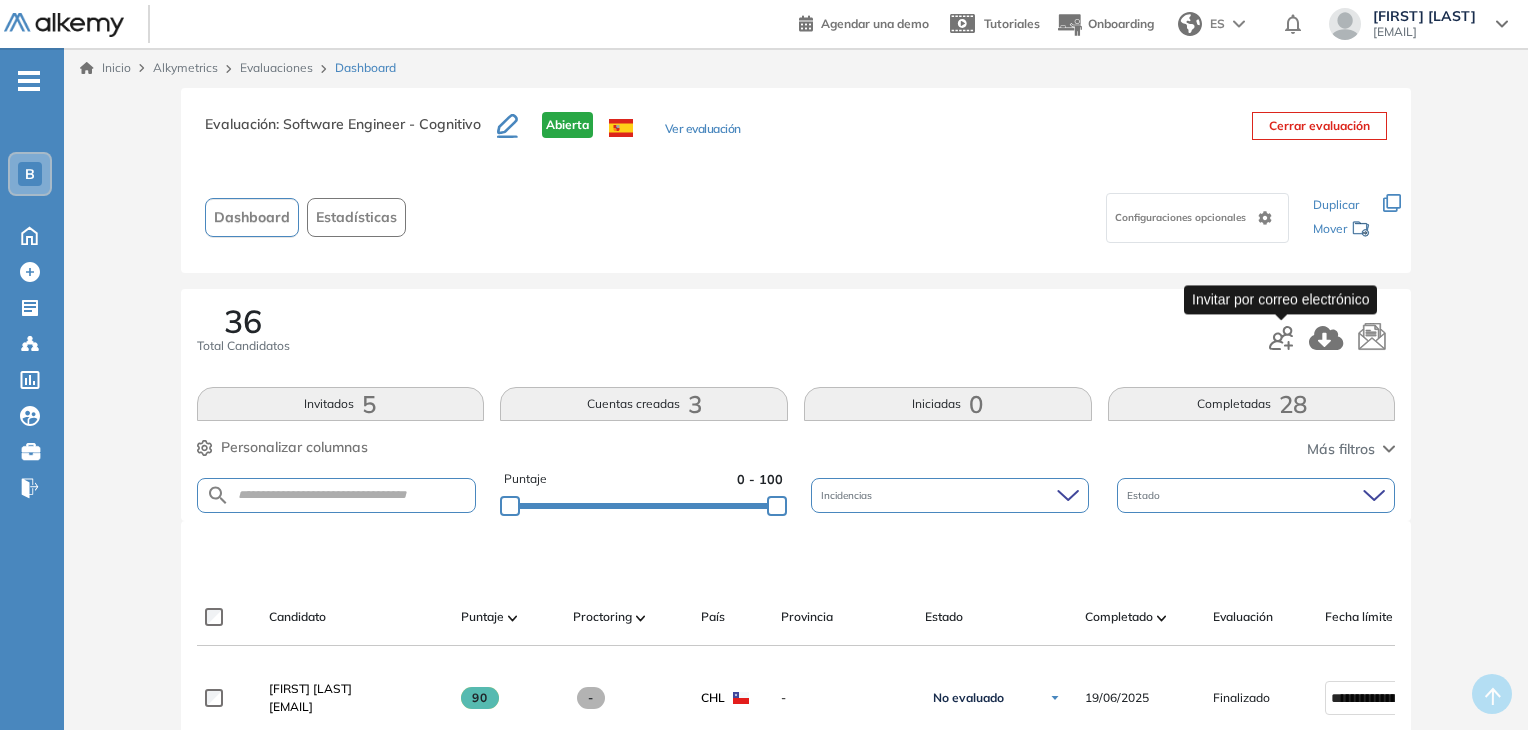 click 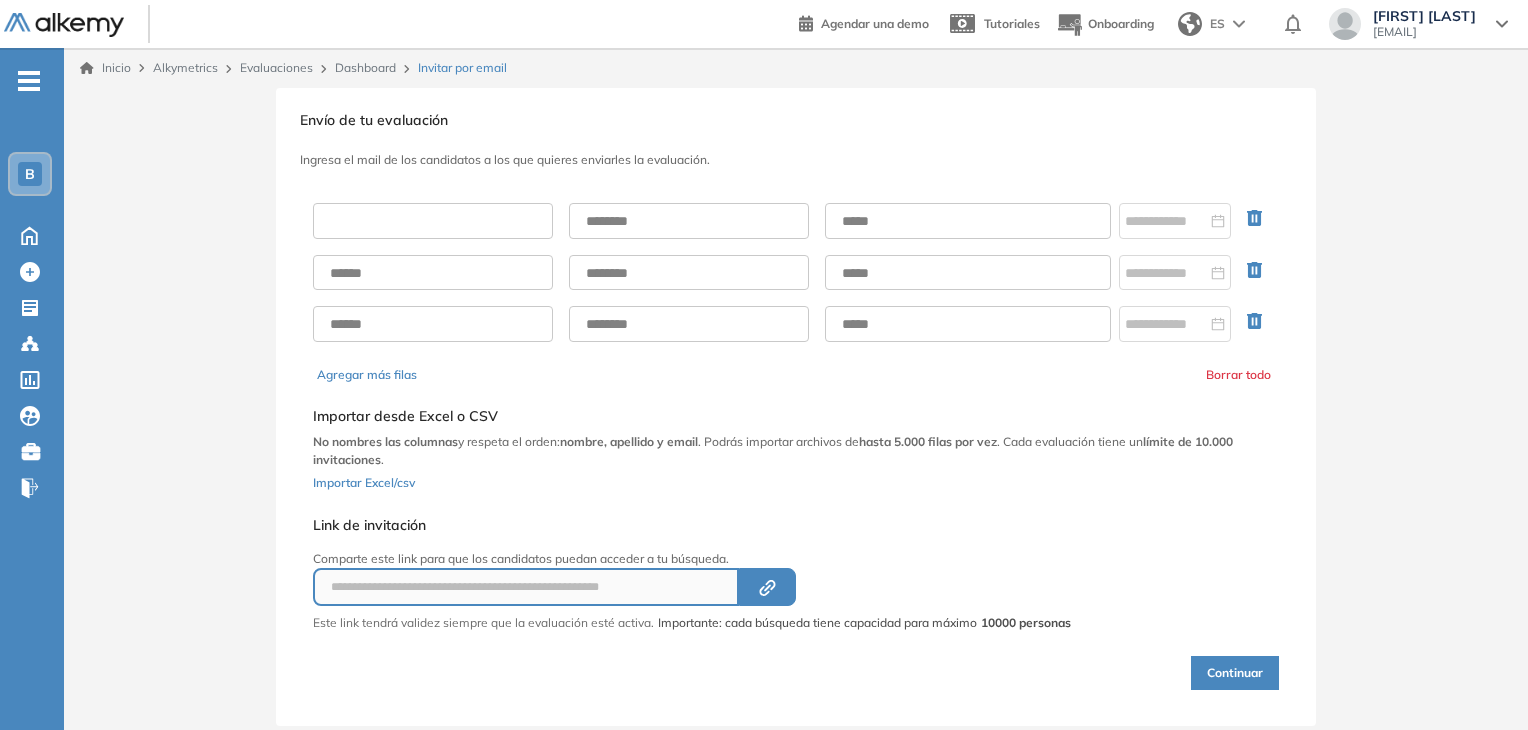 click at bounding box center [433, 221] 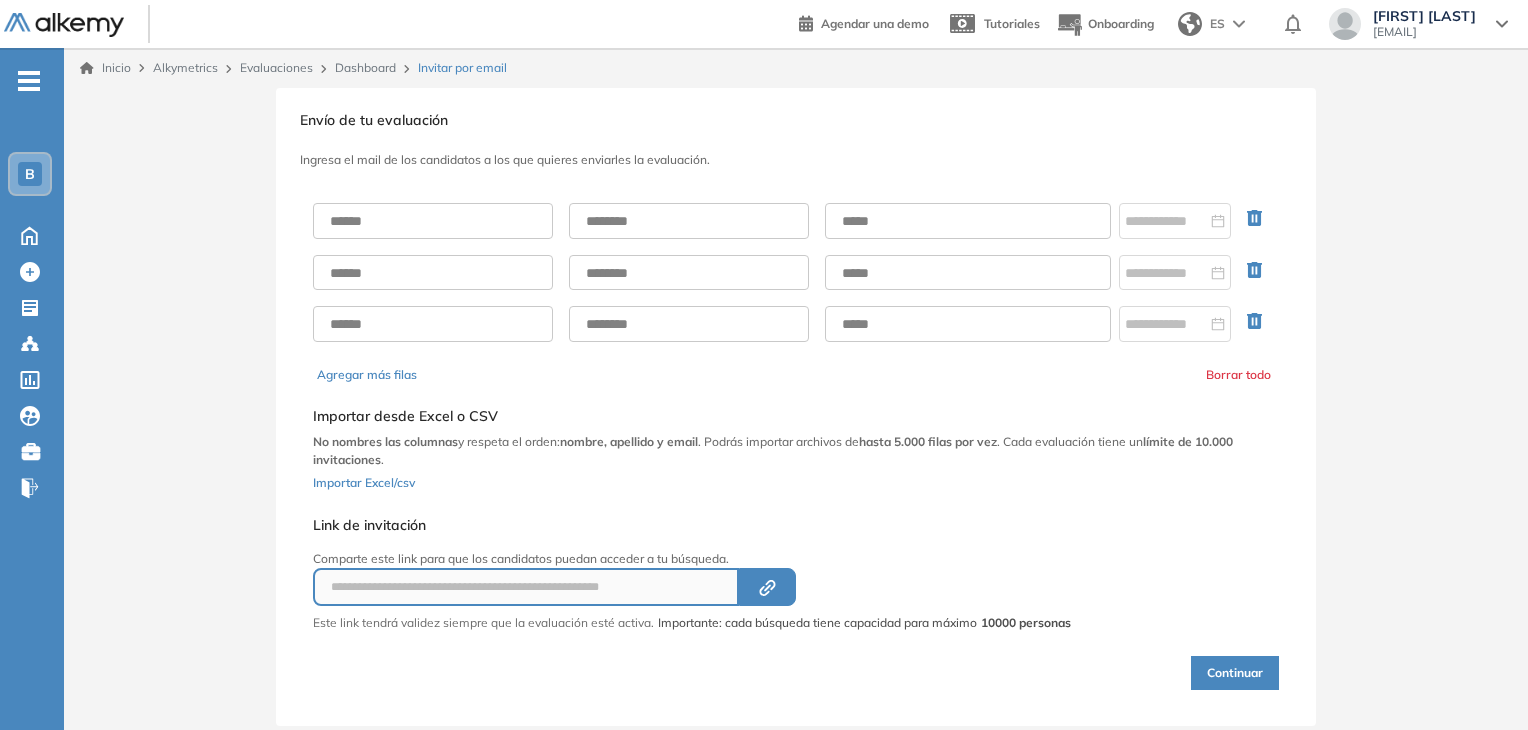drag, startPoint x: 380, startPoint y: 233, endPoint x: 882, endPoint y: 230, distance: 502.00897 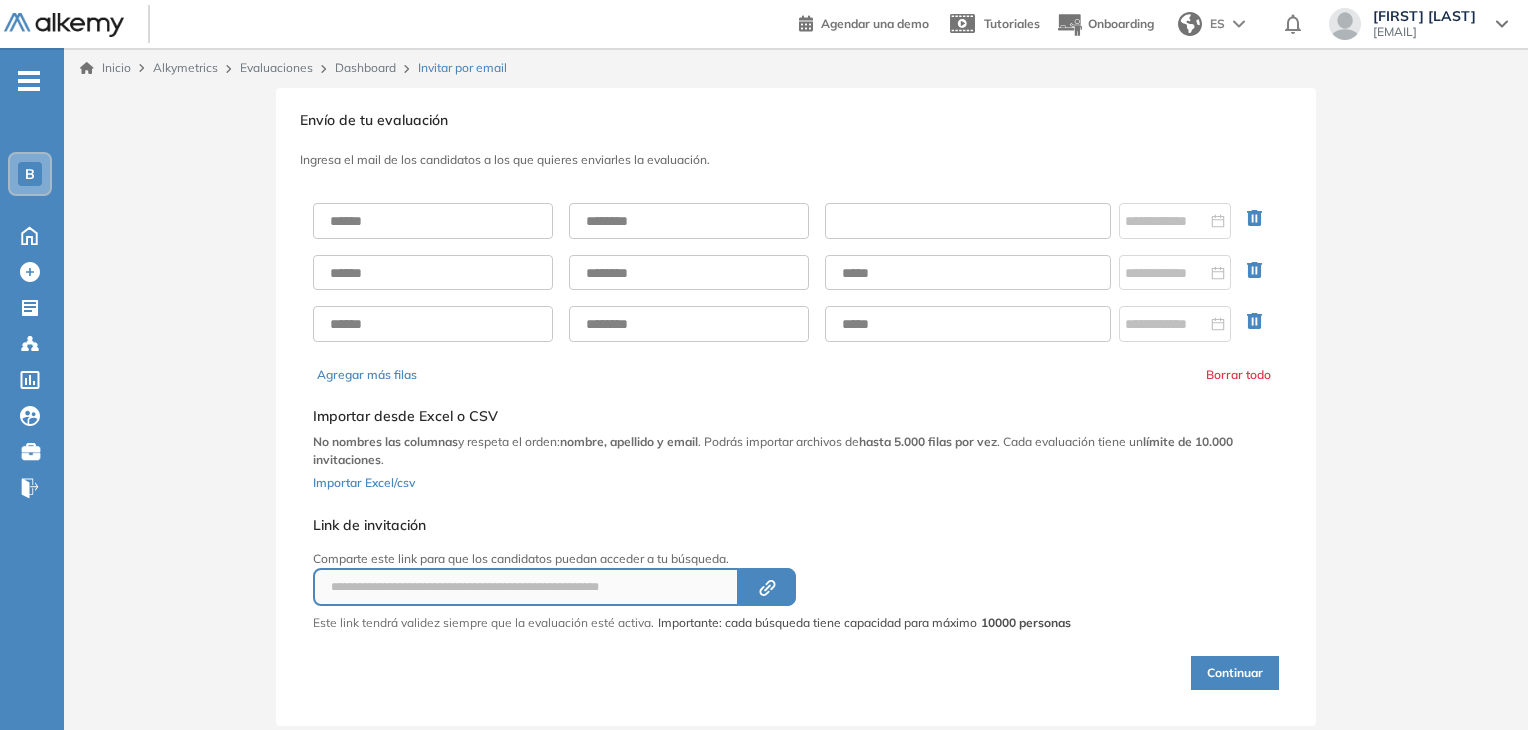 click at bounding box center (968, 221) 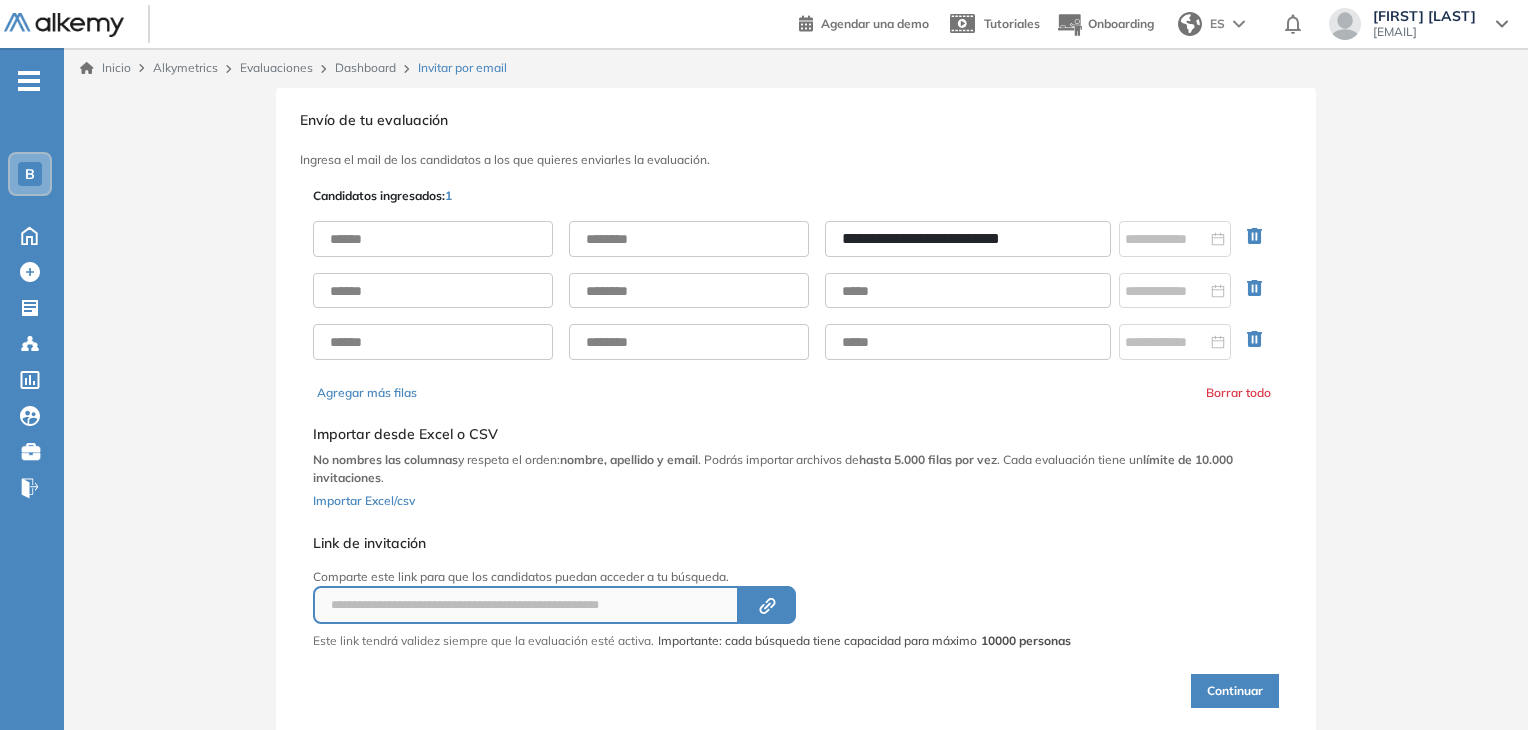 type on "**********" 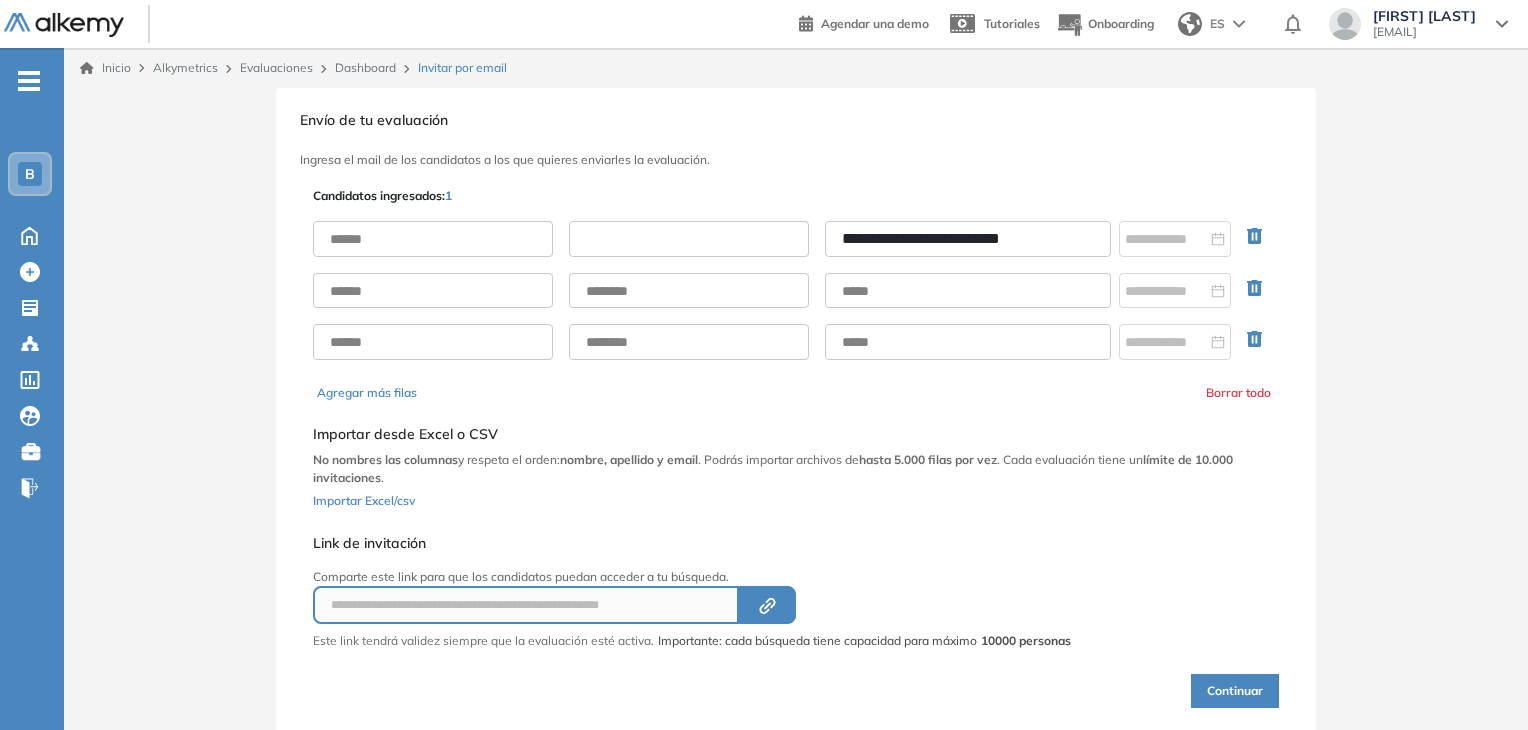 drag, startPoint x: 624, startPoint y: 228, endPoint x: 482, endPoint y: 245, distance: 143.01399 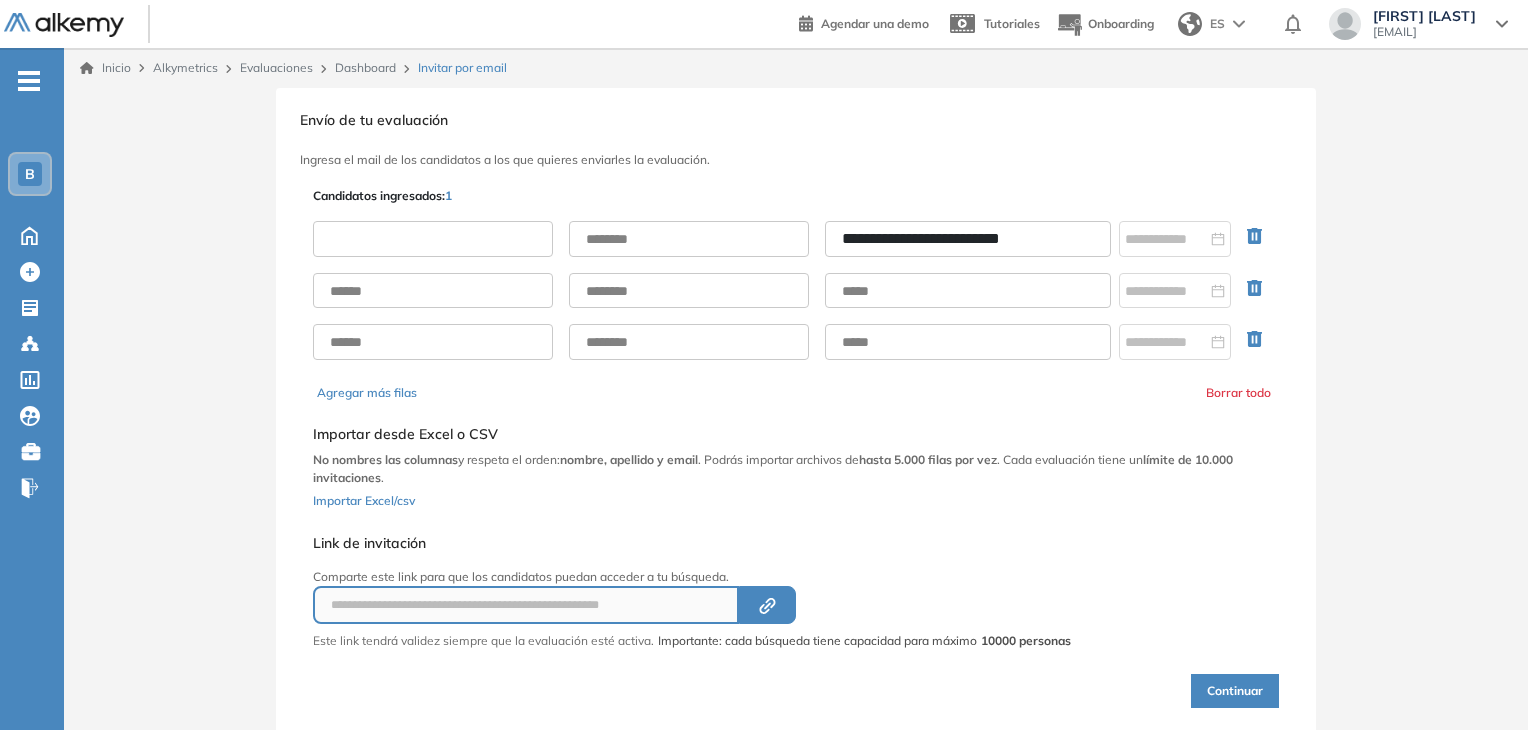 click at bounding box center (433, 239) 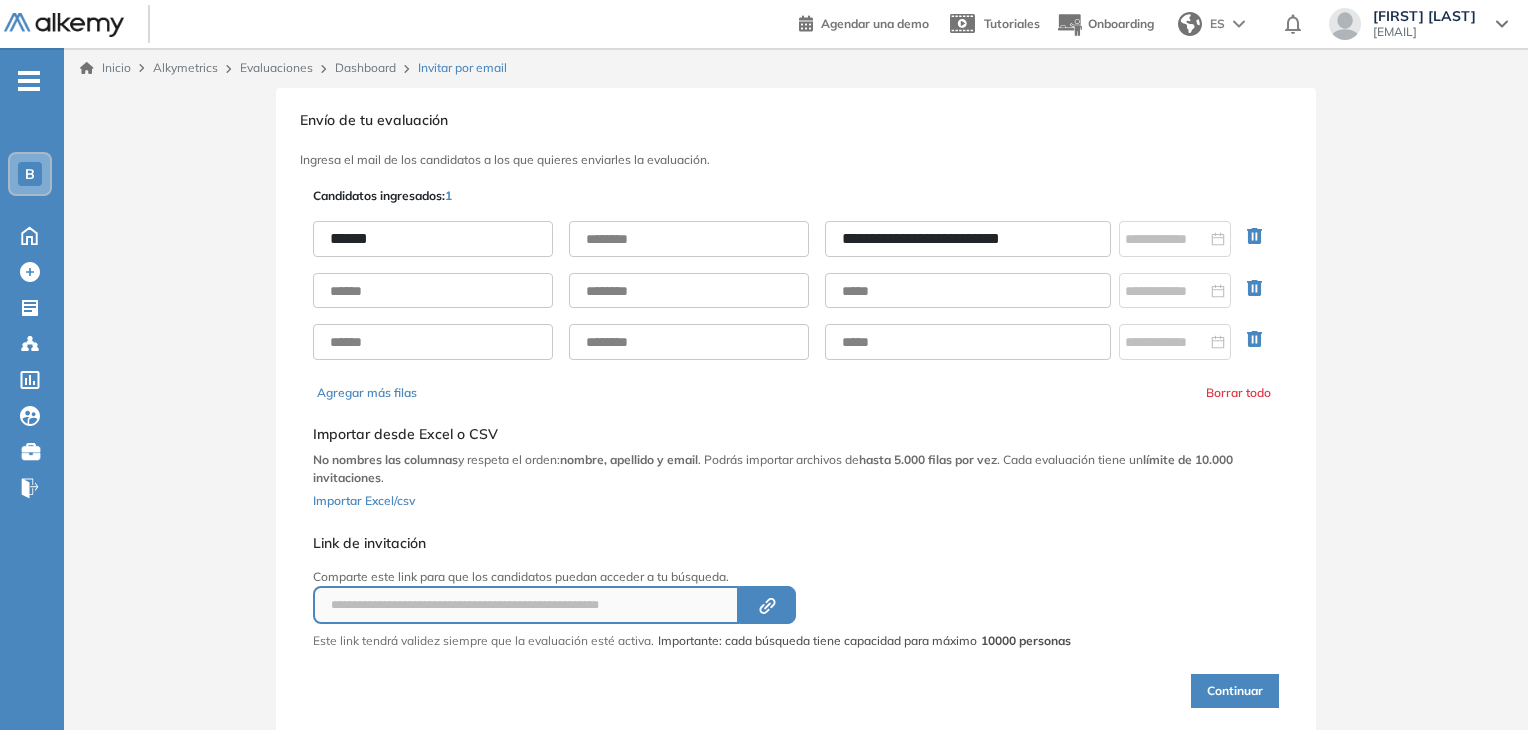 type on "******" 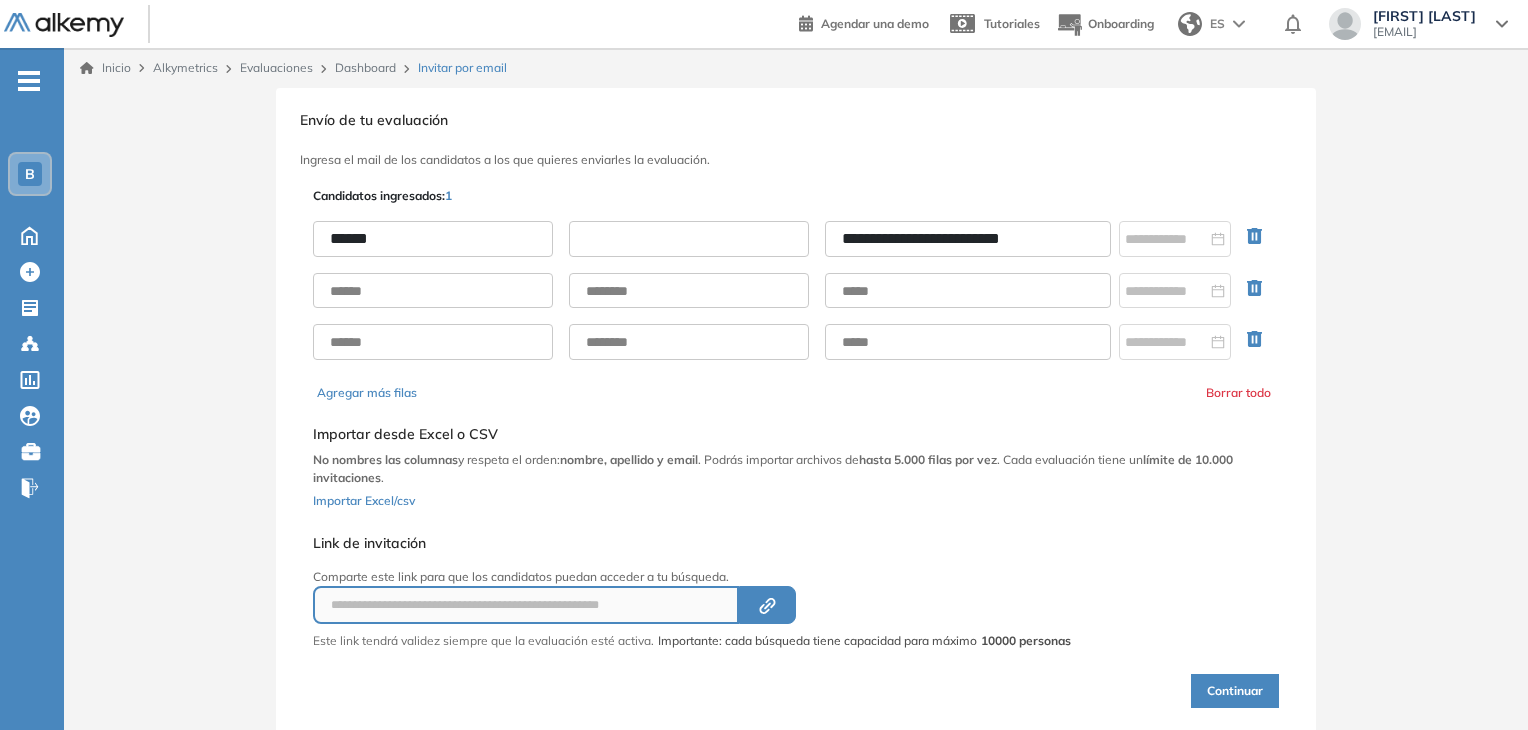 click at bounding box center (689, 239) 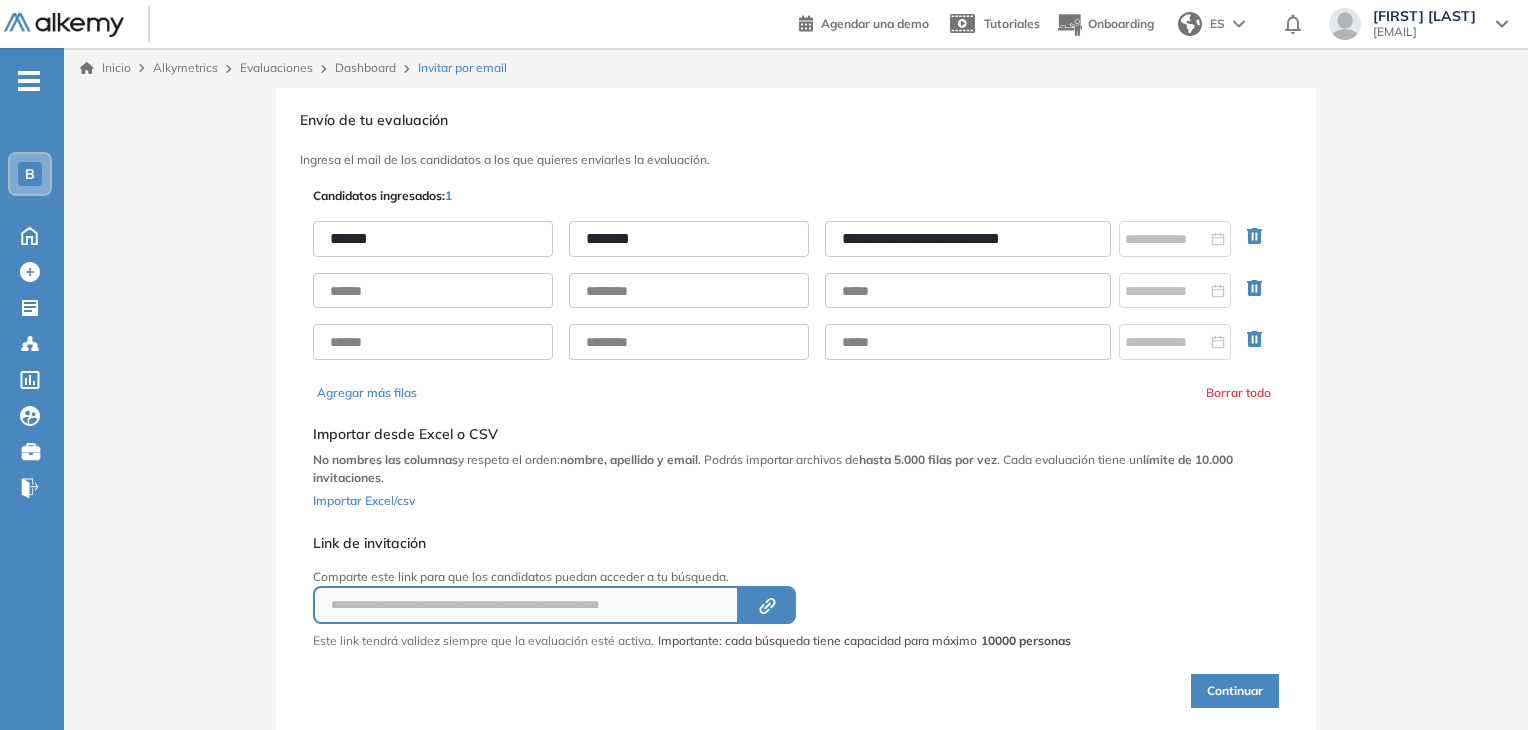 type on "*******" 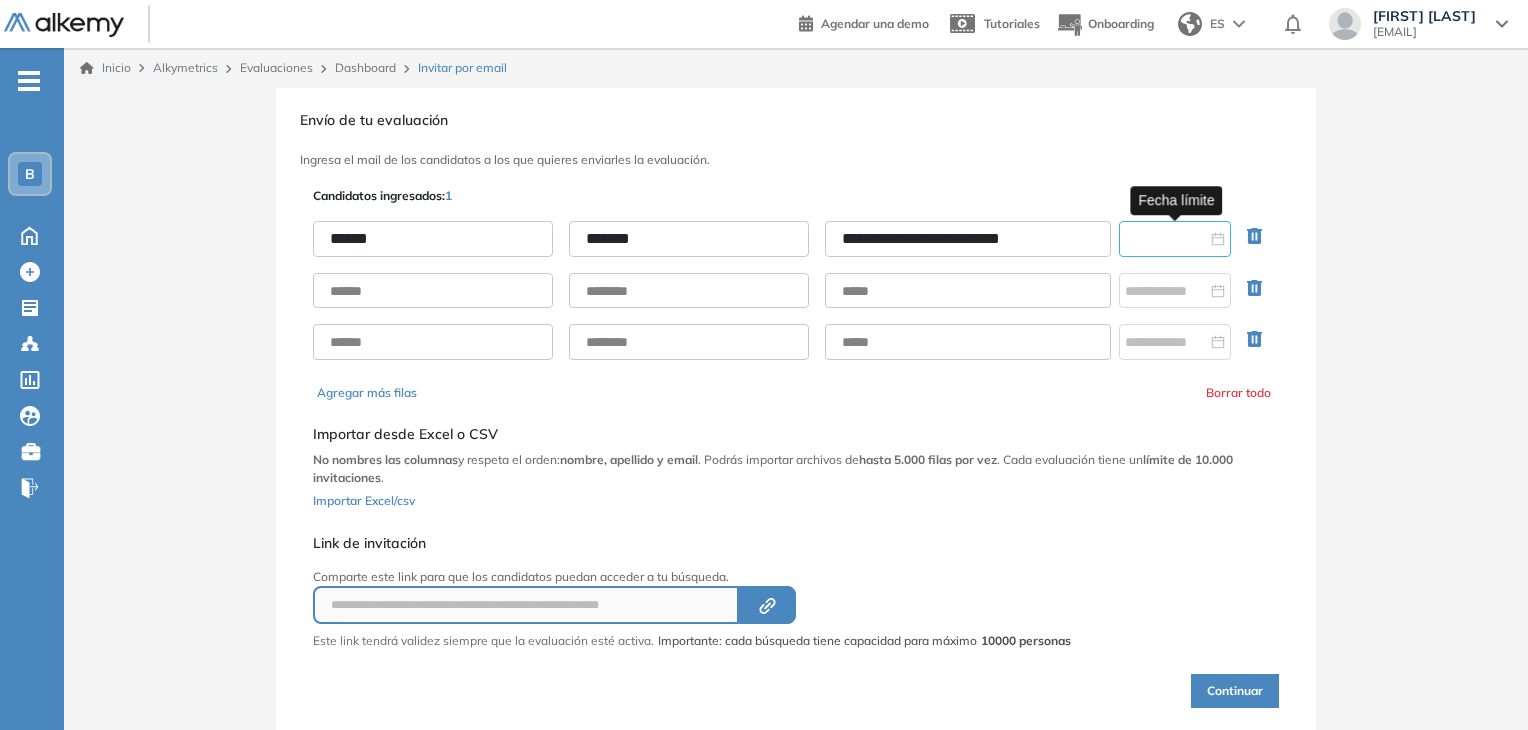 click at bounding box center (1166, 239) 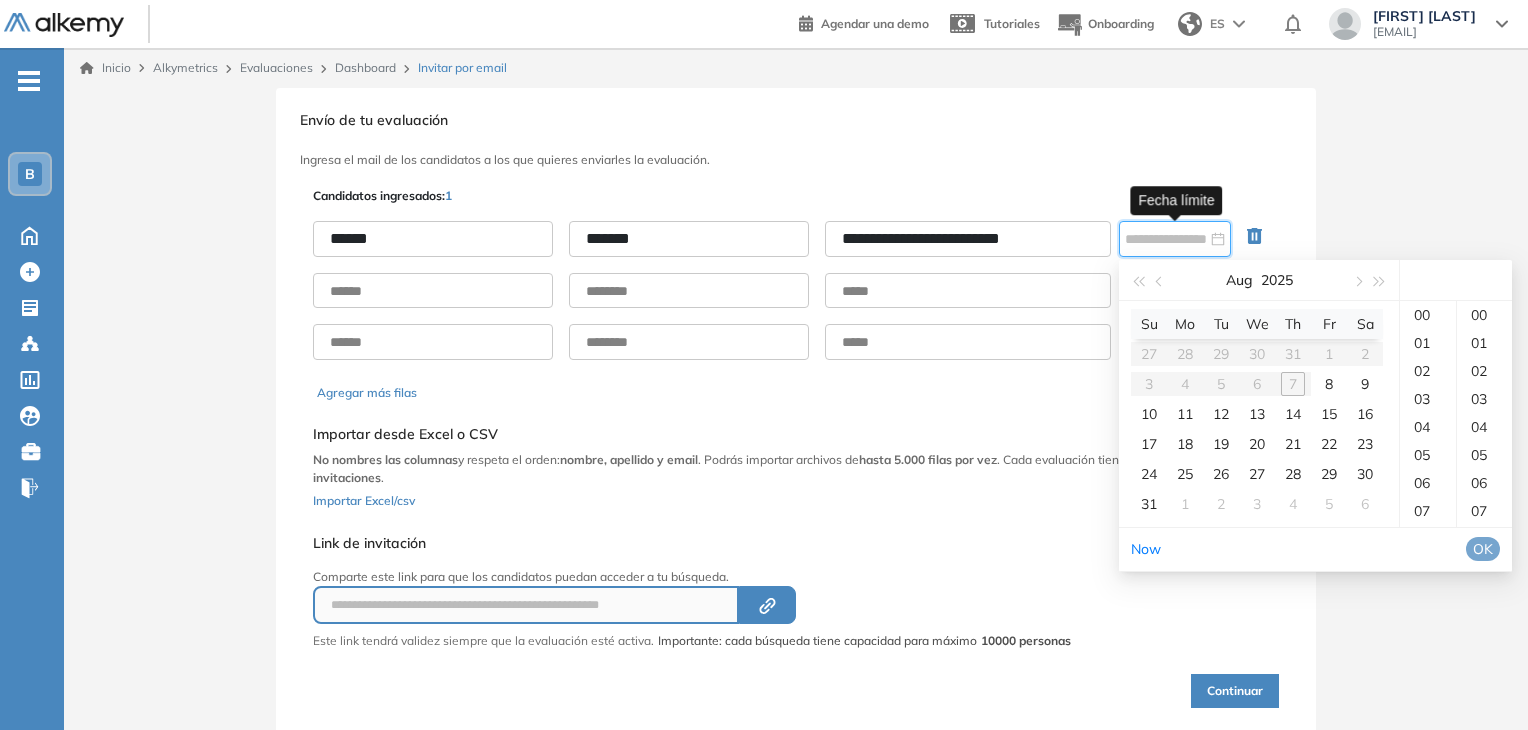 type on "**********" 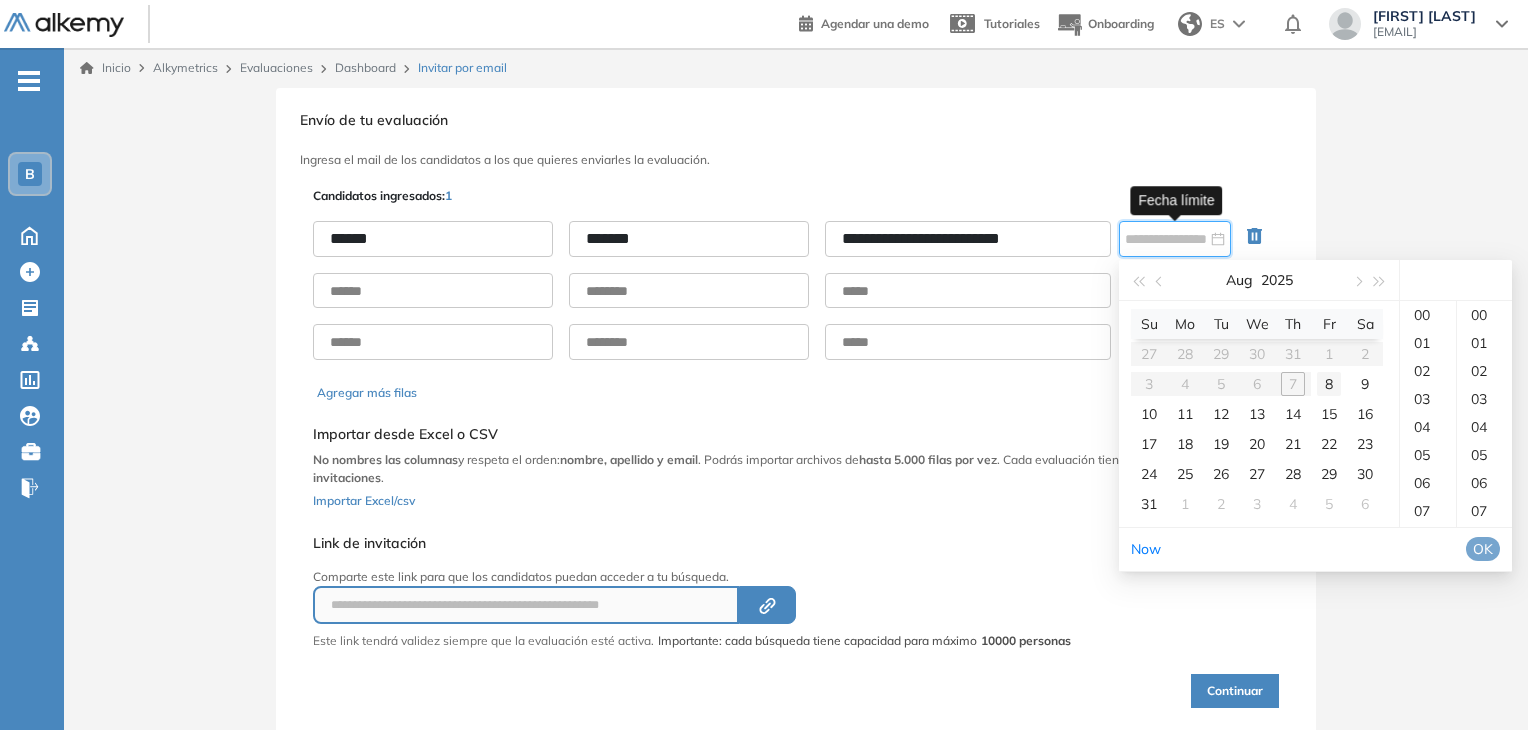 type on "**********" 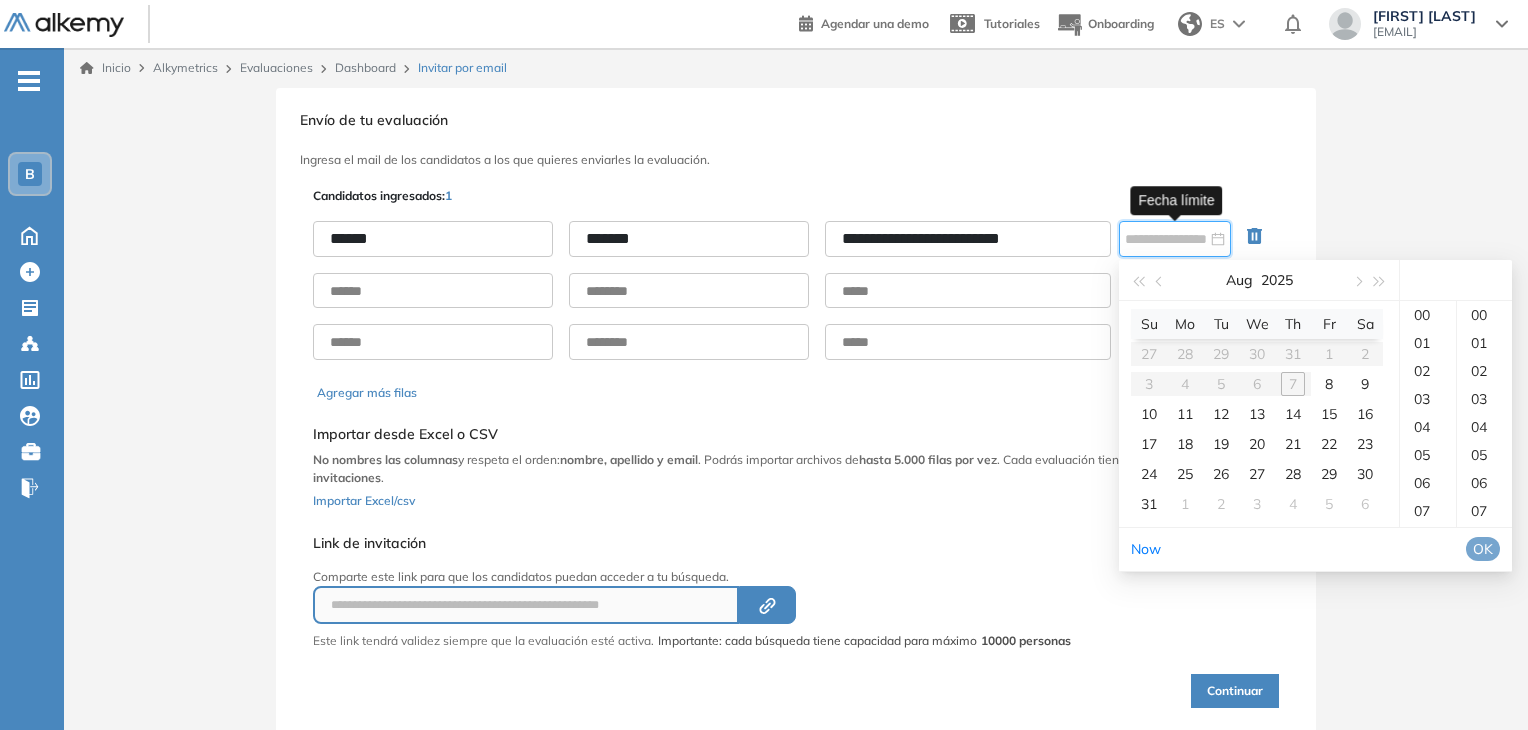 type on "**********" 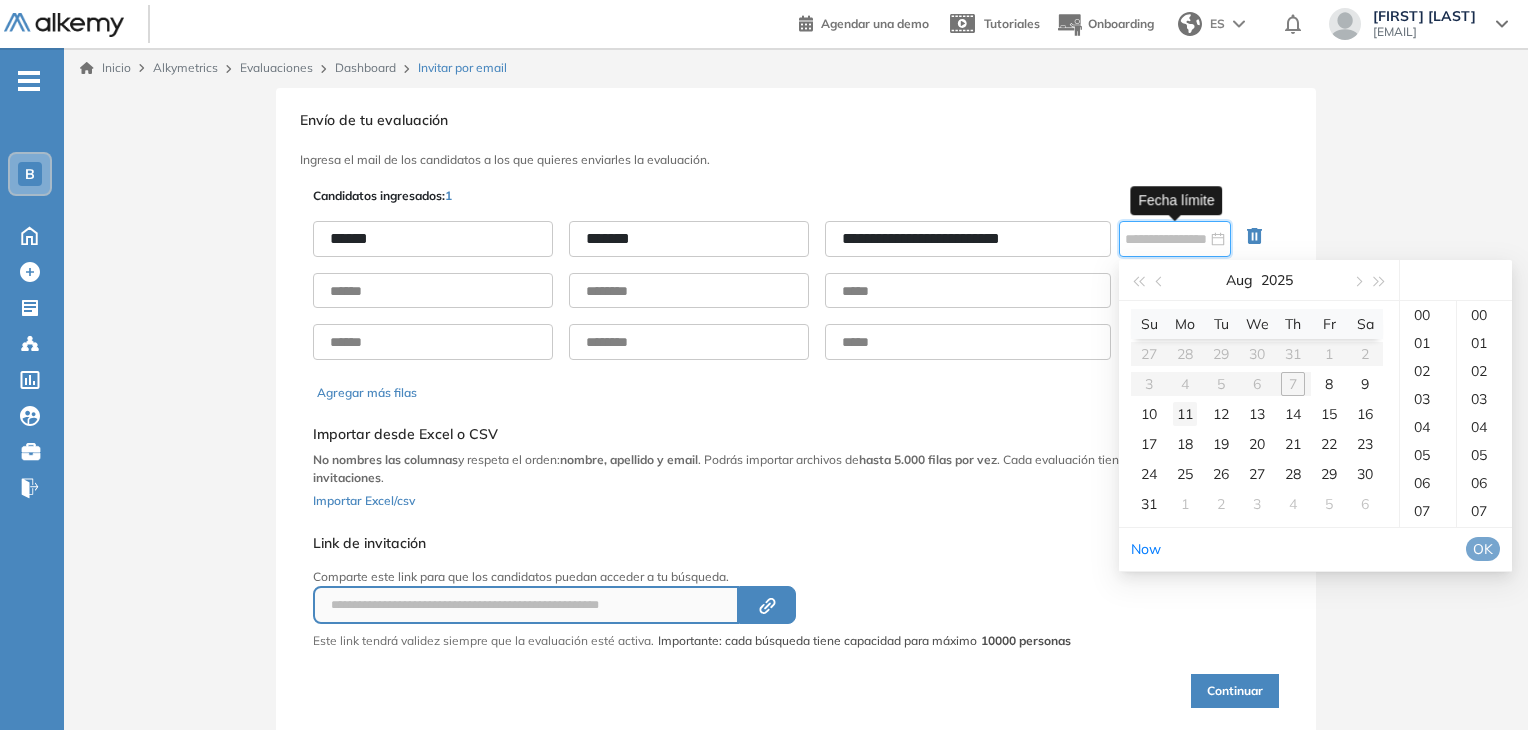 type on "**********" 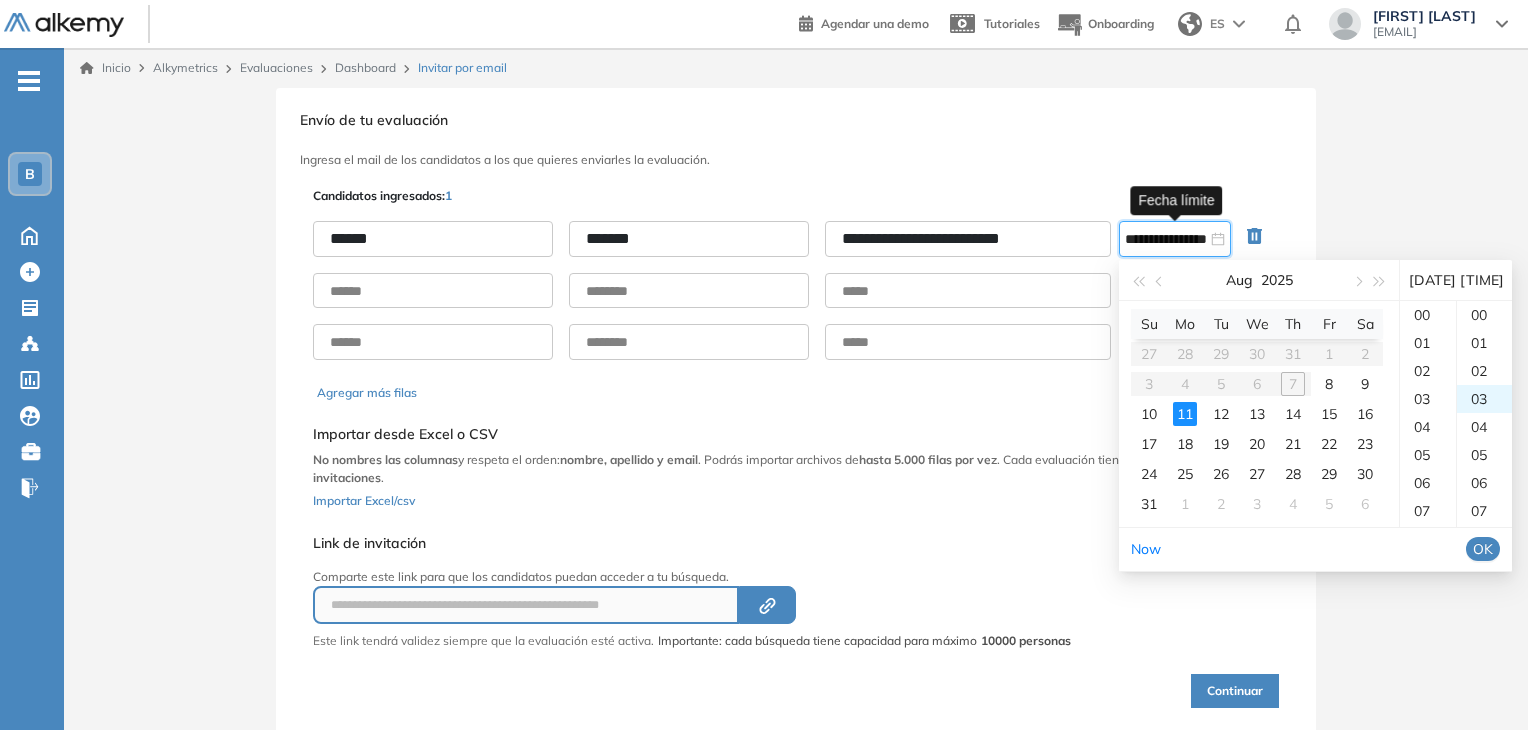 scroll, scrollTop: 448, scrollLeft: 0, axis: vertical 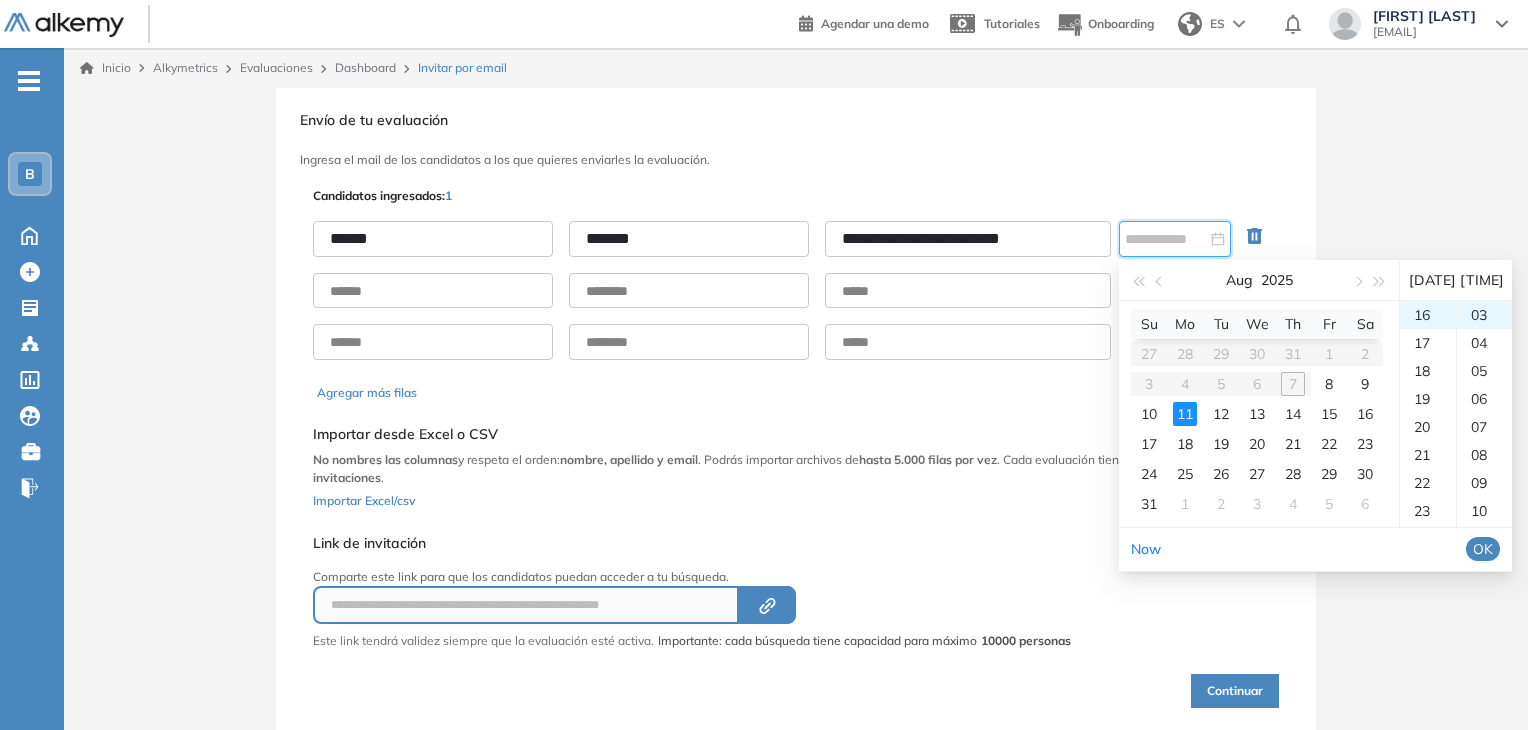 click on "**********" at bounding box center [796, 447] 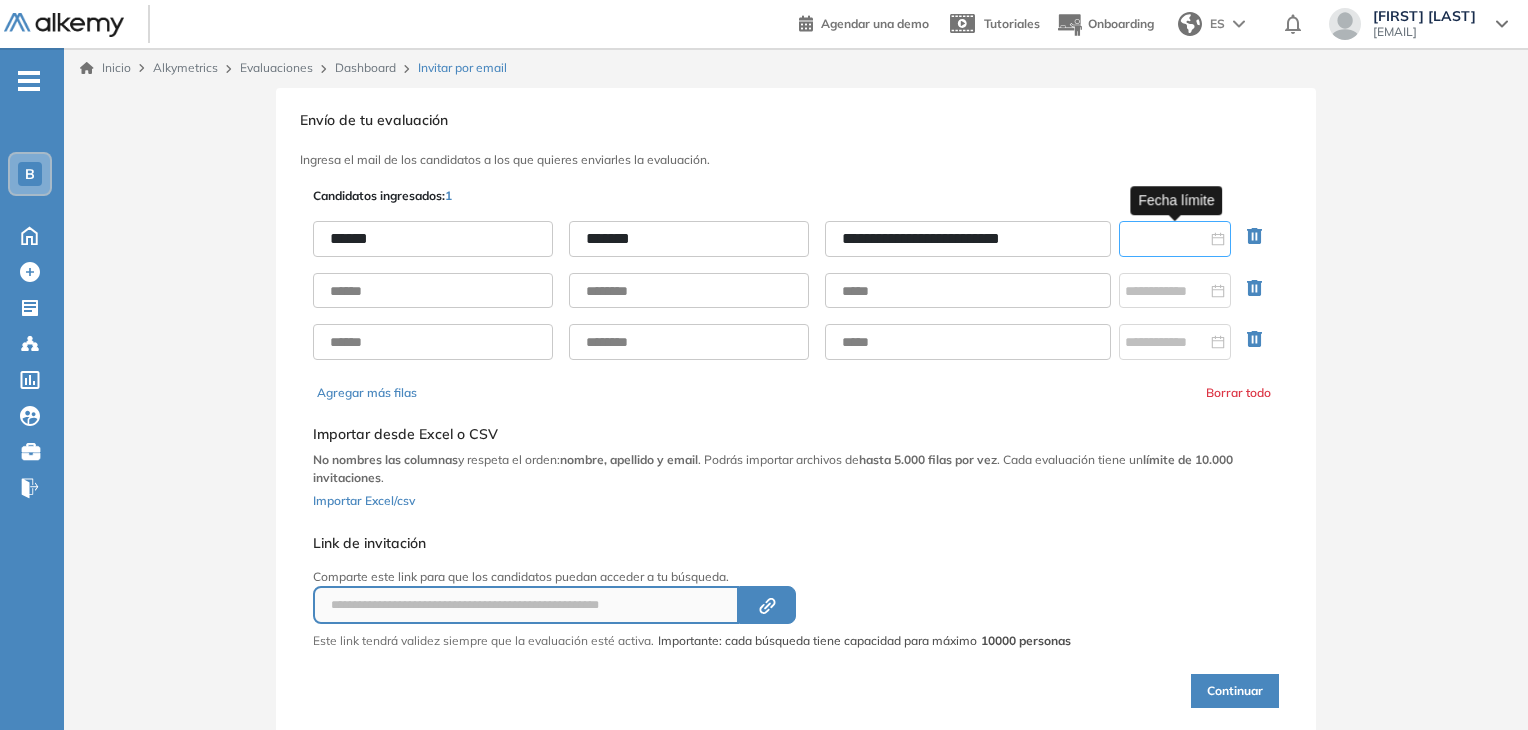 click at bounding box center (1166, 239) 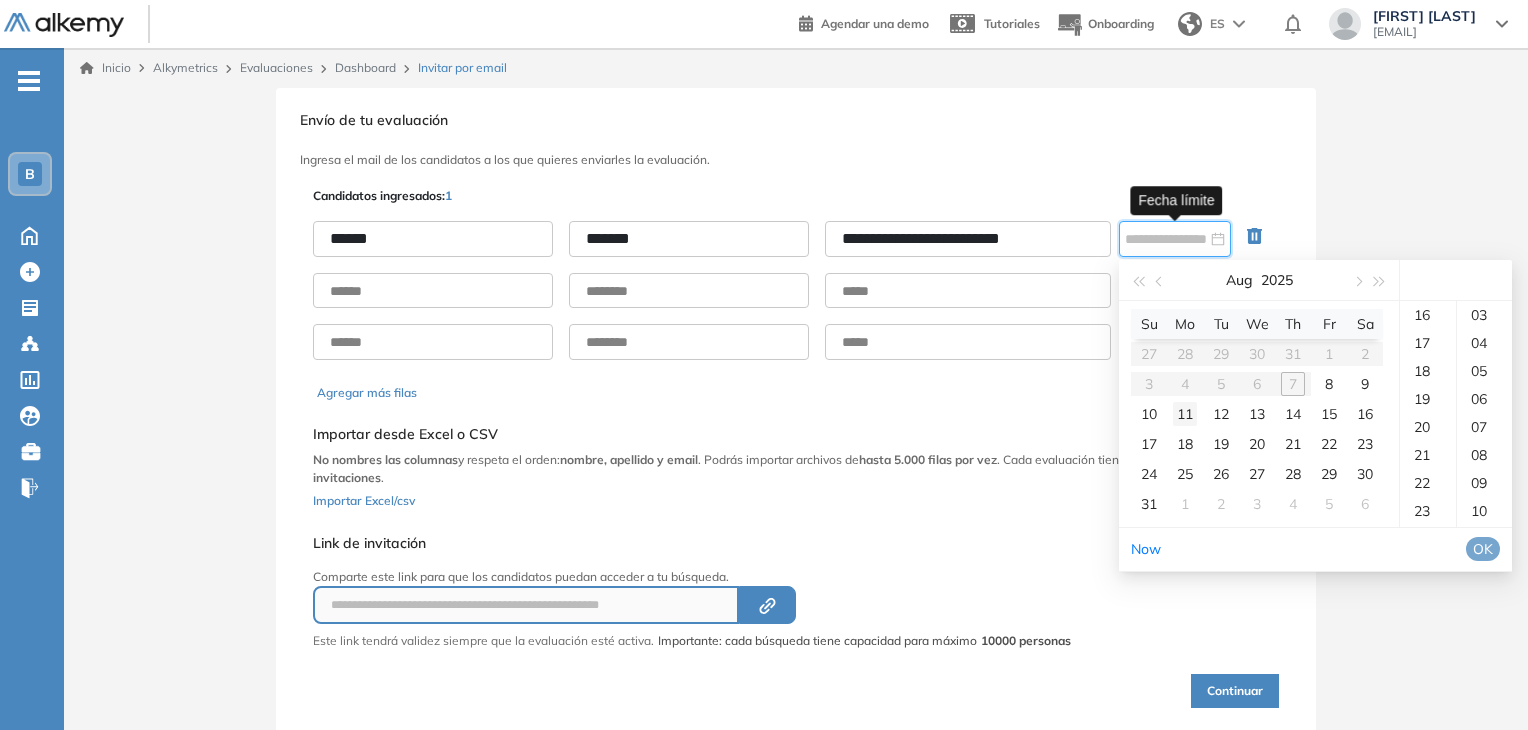 click on "11" at bounding box center (1185, 414) 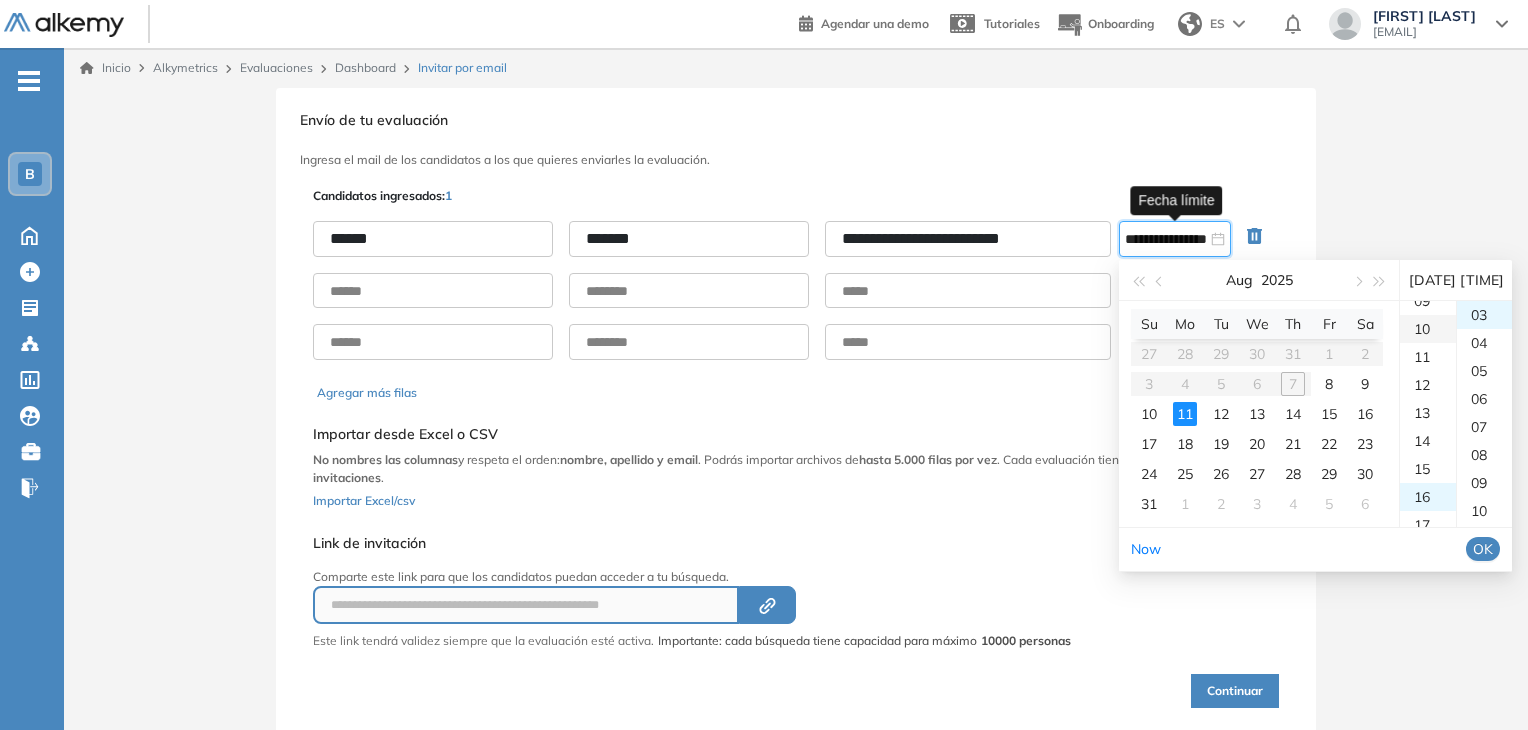 scroll, scrollTop: 300, scrollLeft: 0, axis: vertical 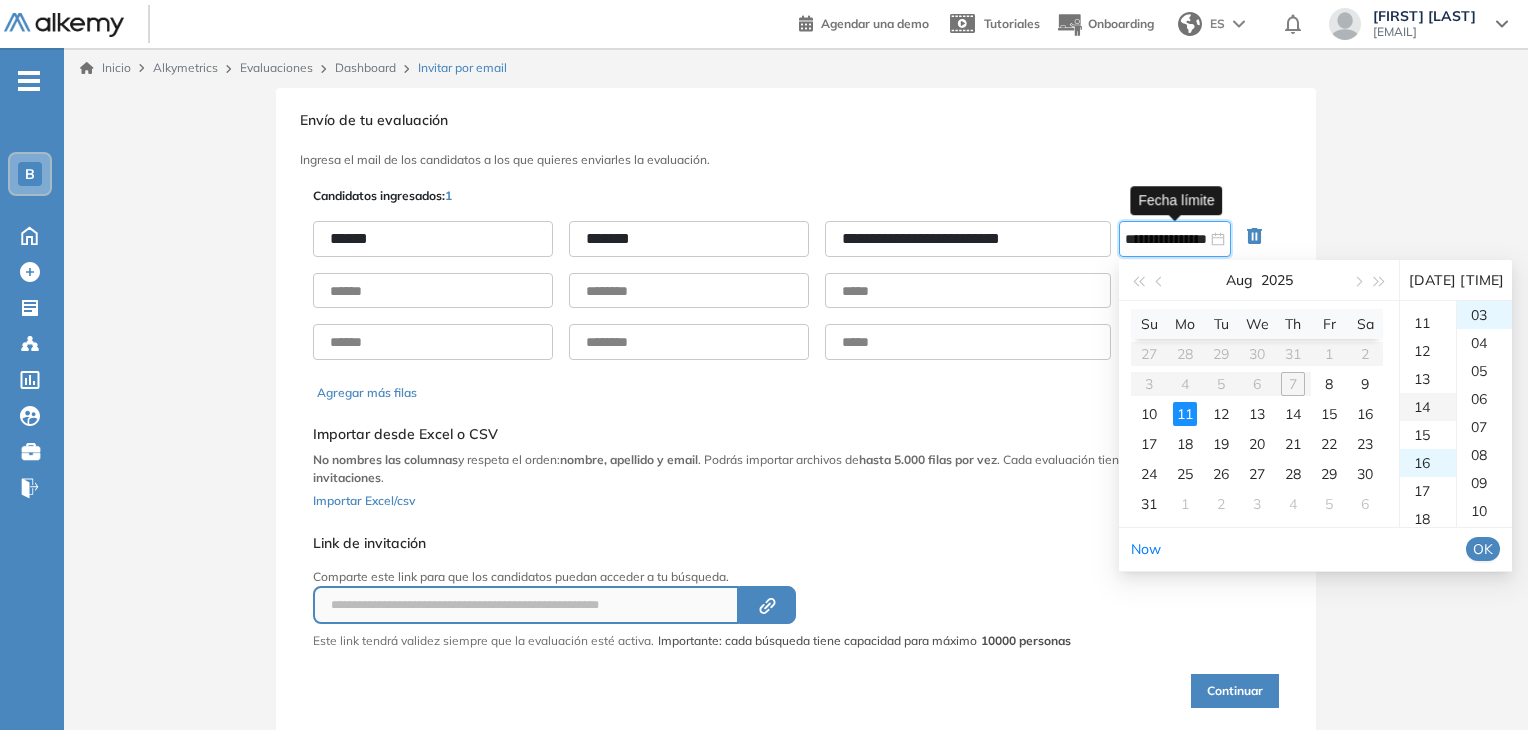 click on "14" at bounding box center [1428, 407] 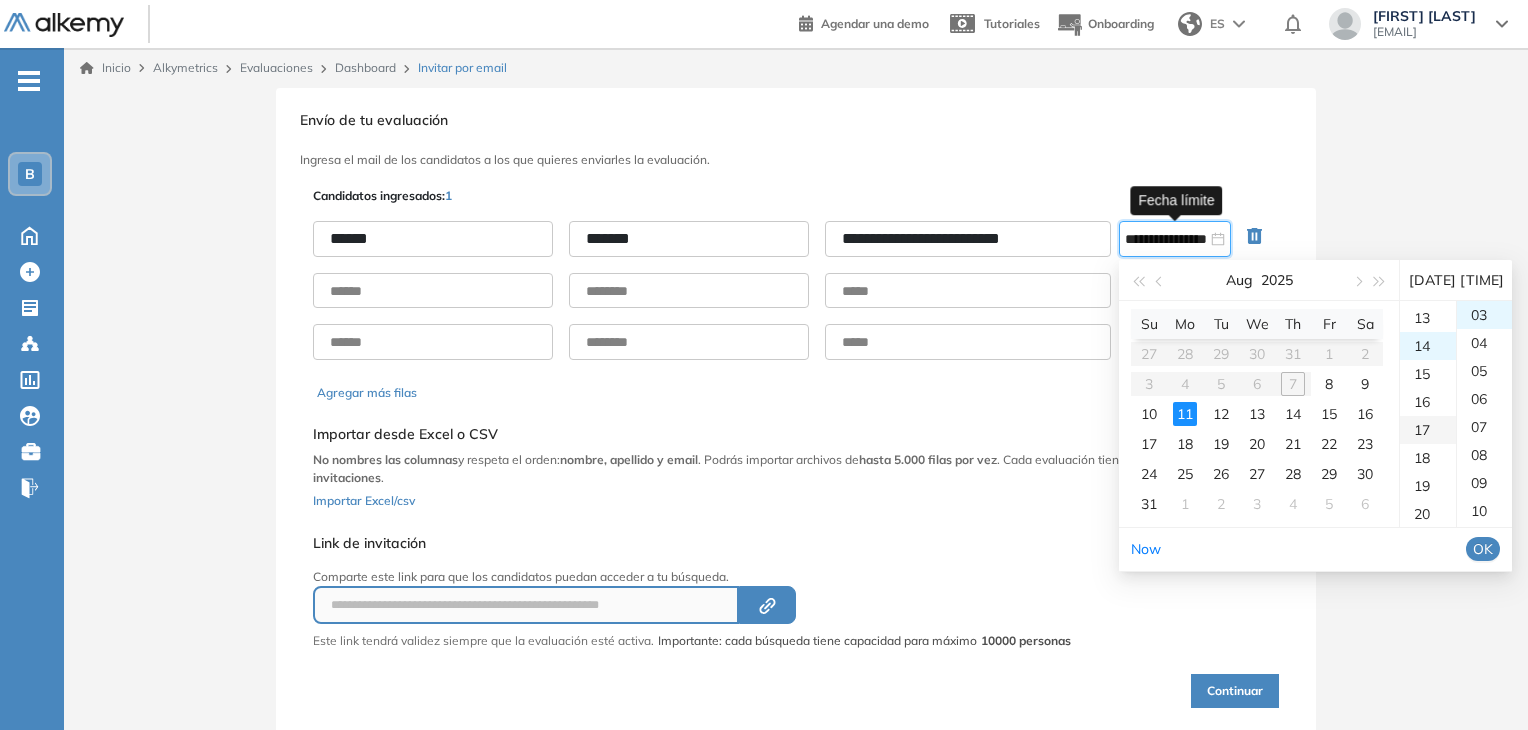scroll, scrollTop: 392, scrollLeft: 0, axis: vertical 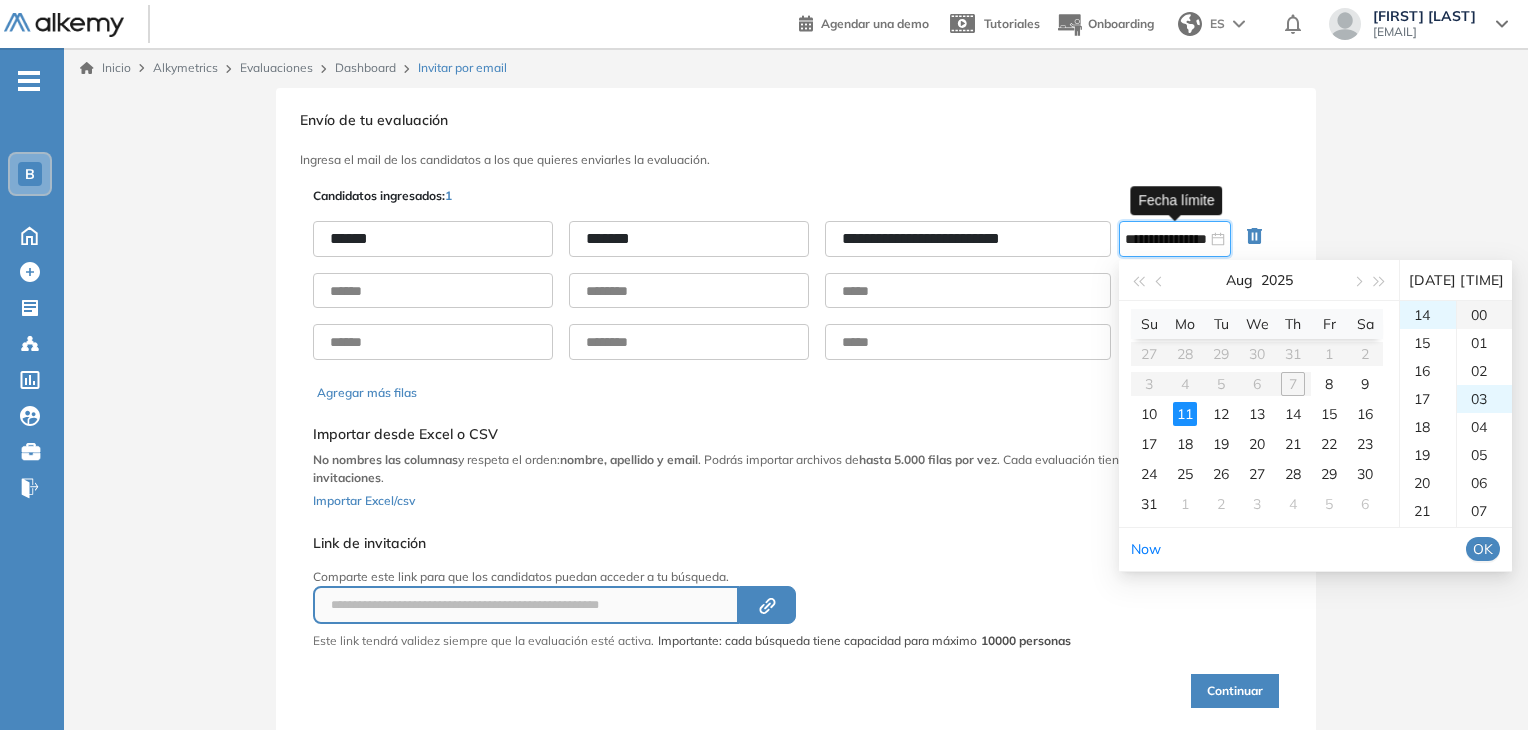 click on "00" at bounding box center [1484, 315] 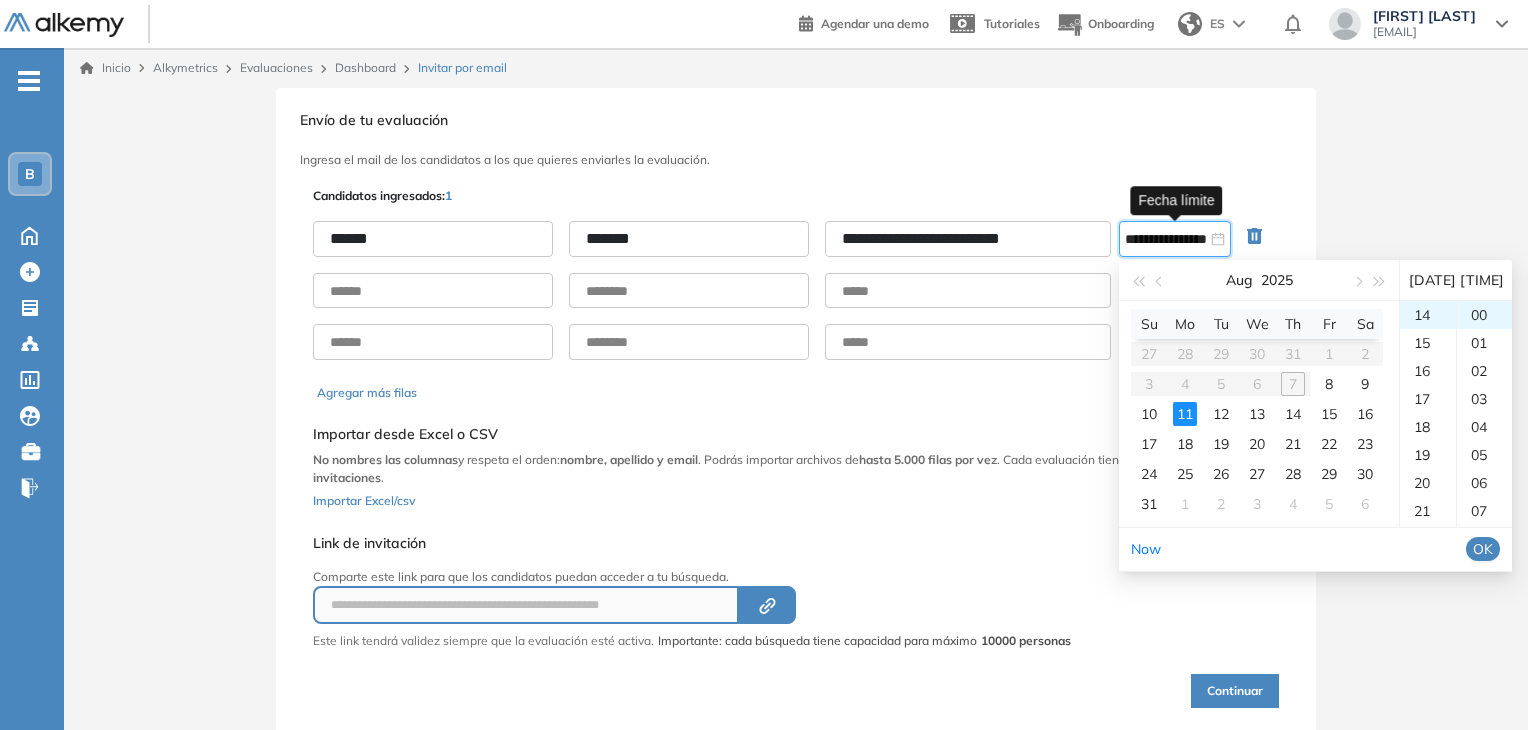 click on "OK" at bounding box center (1483, 549) 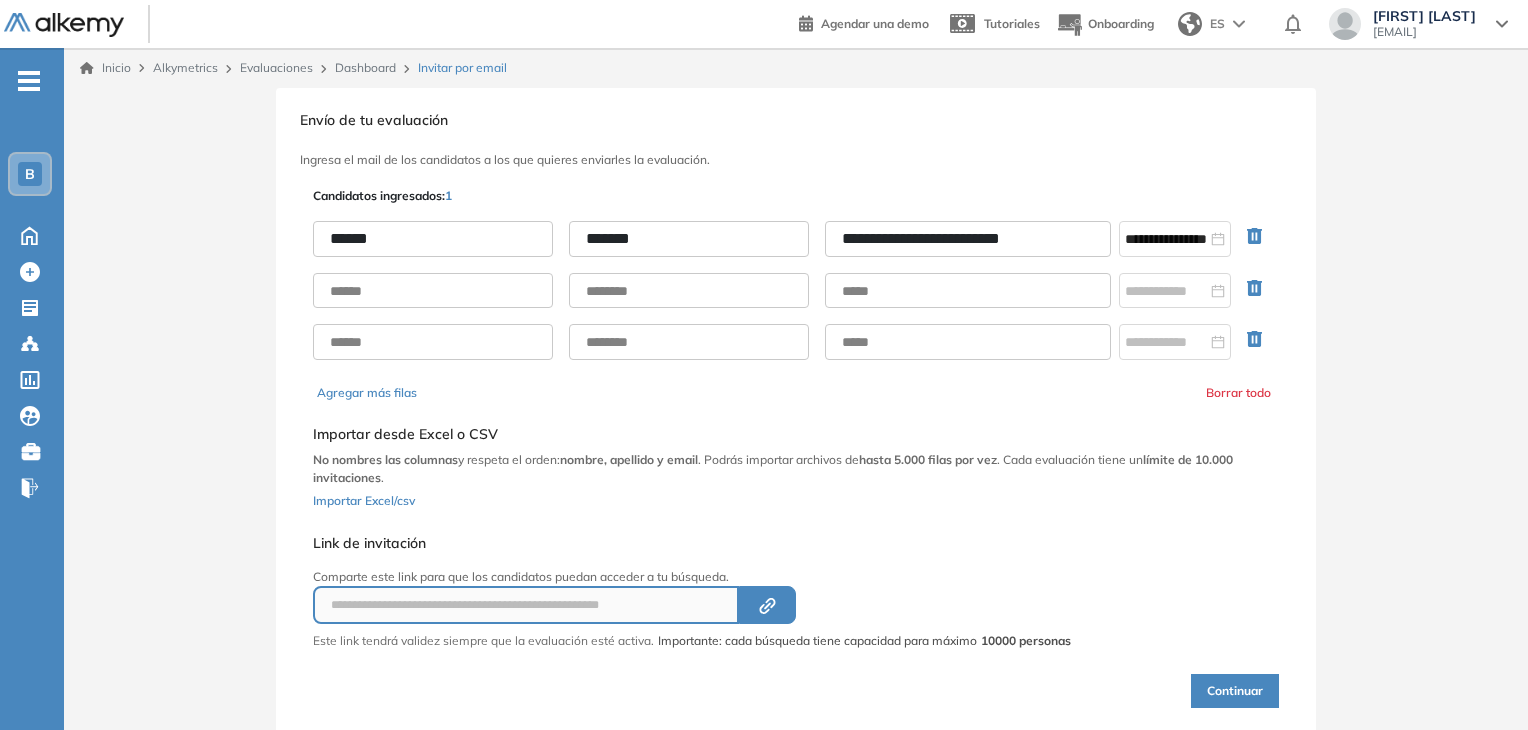 drag, startPoint x: 1232, startPoint y: 689, endPoint x: 1116, endPoint y: 436, distance: 278.32535 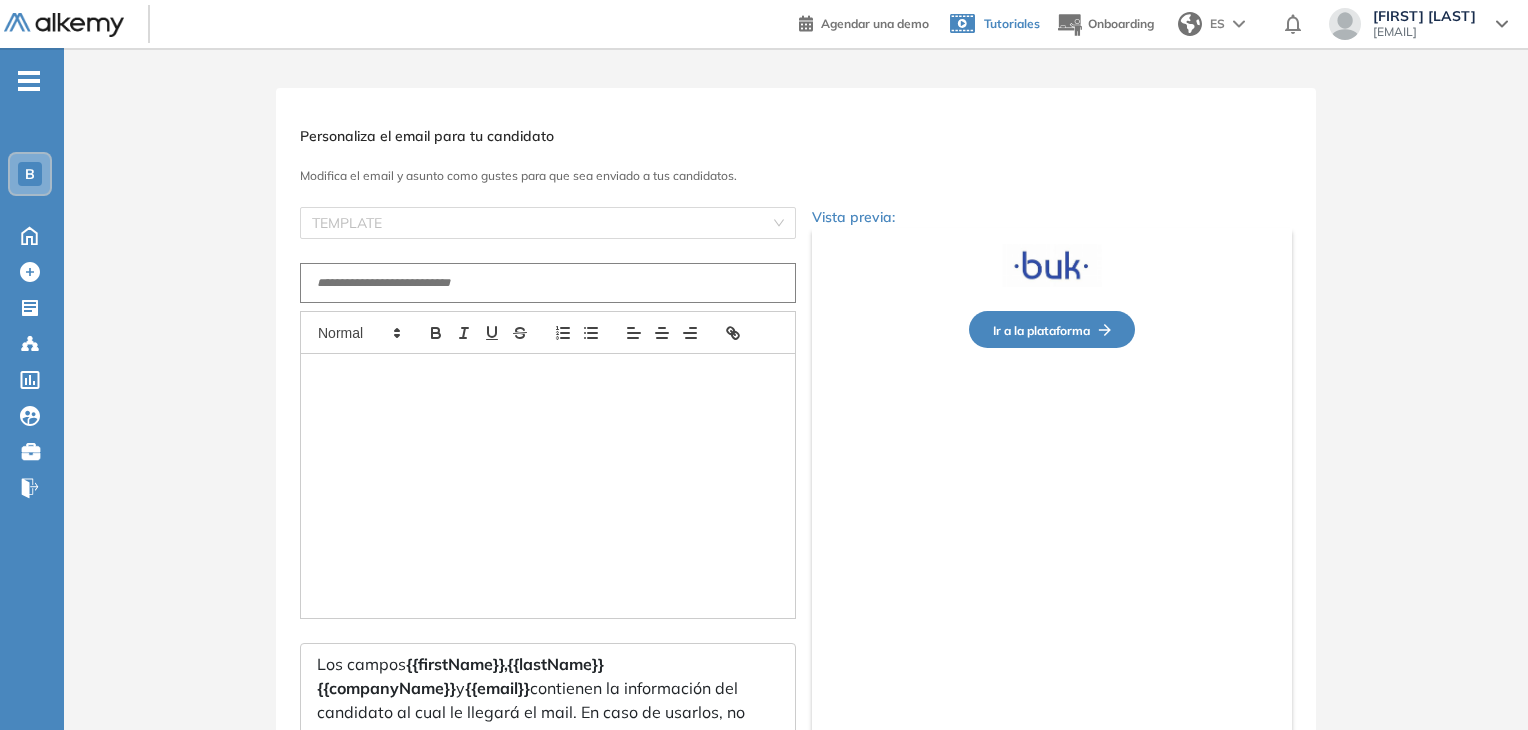 type on "**********" 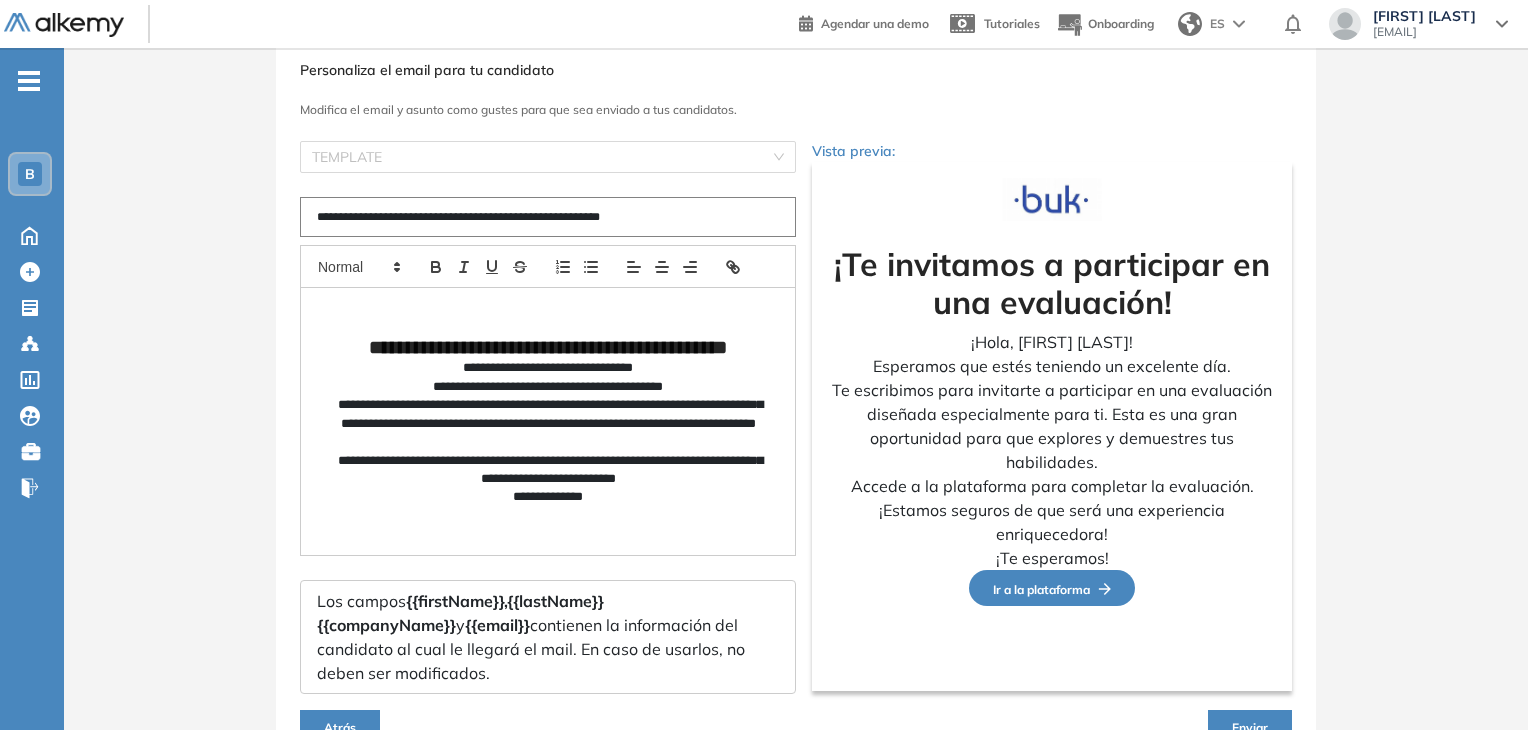 scroll, scrollTop: 100, scrollLeft: 0, axis: vertical 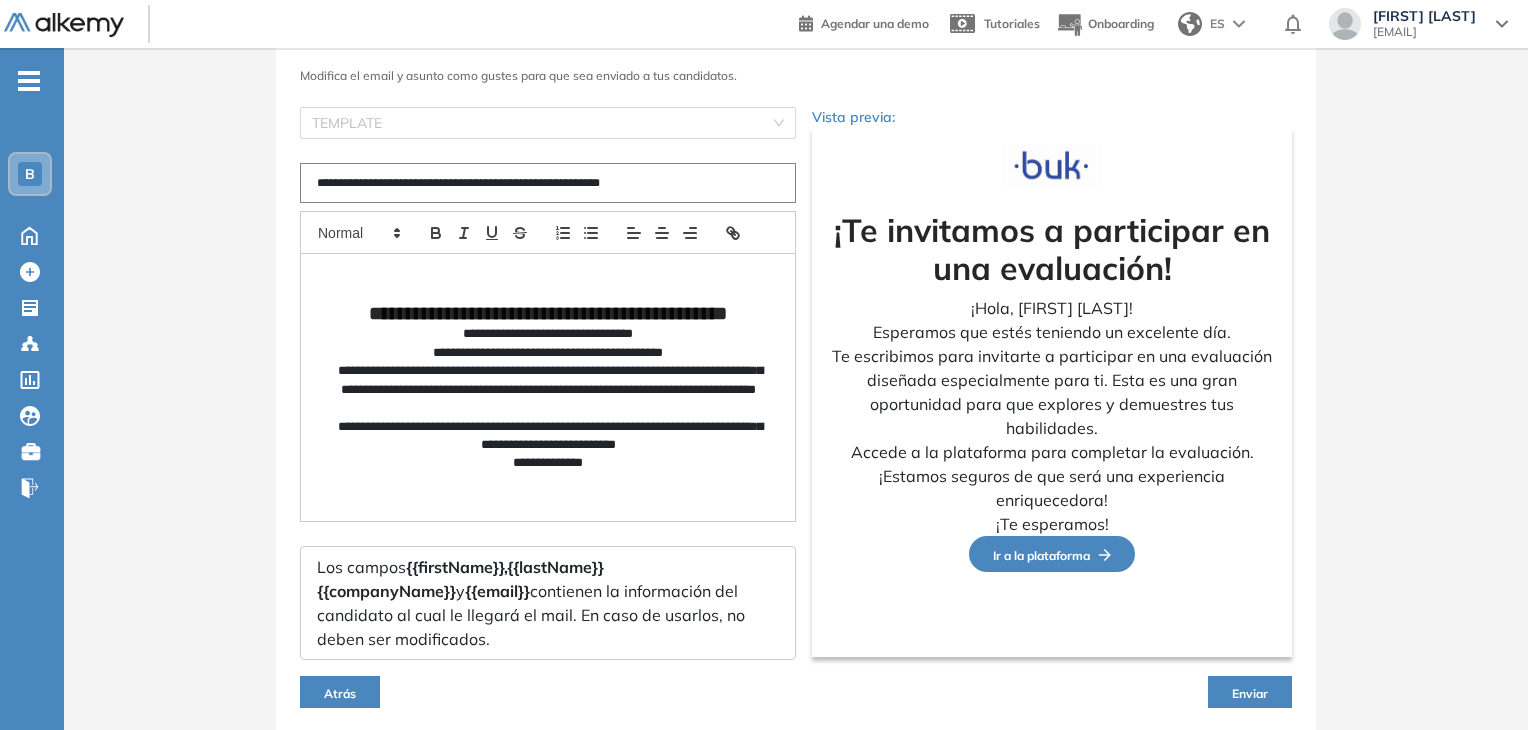 click on "Enviar" at bounding box center (1250, 692) 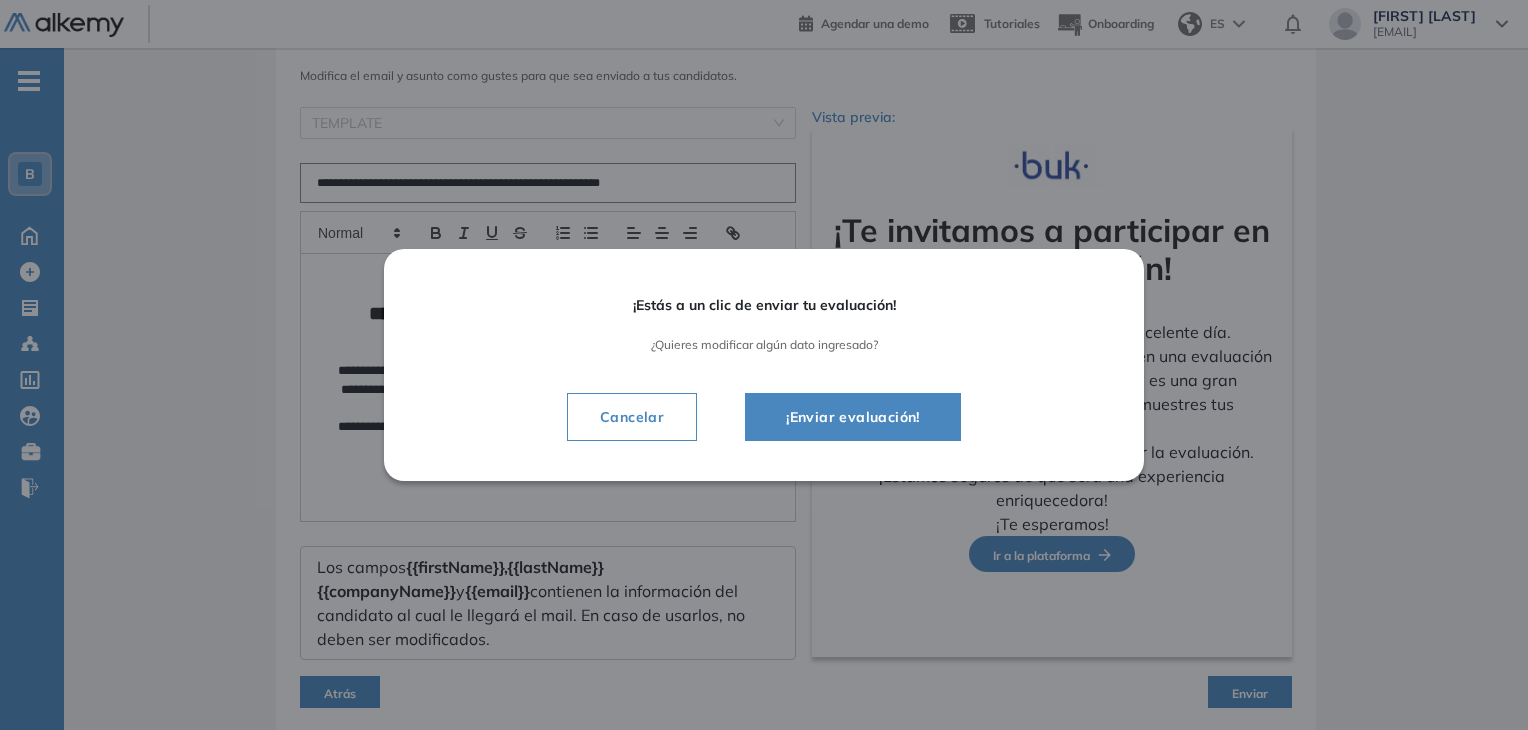 click on "¡Enviar evaluación!" at bounding box center (853, 417) 